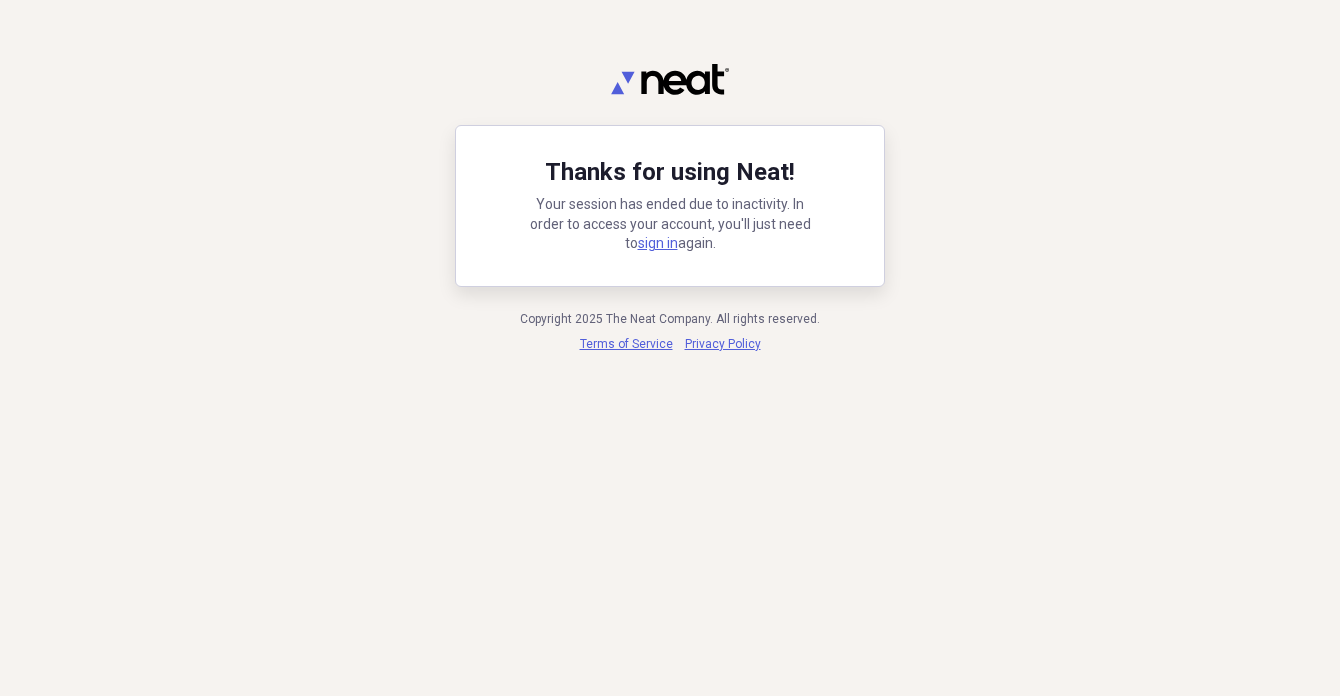 scroll, scrollTop: 0, scrollLeft: 0, axis: both 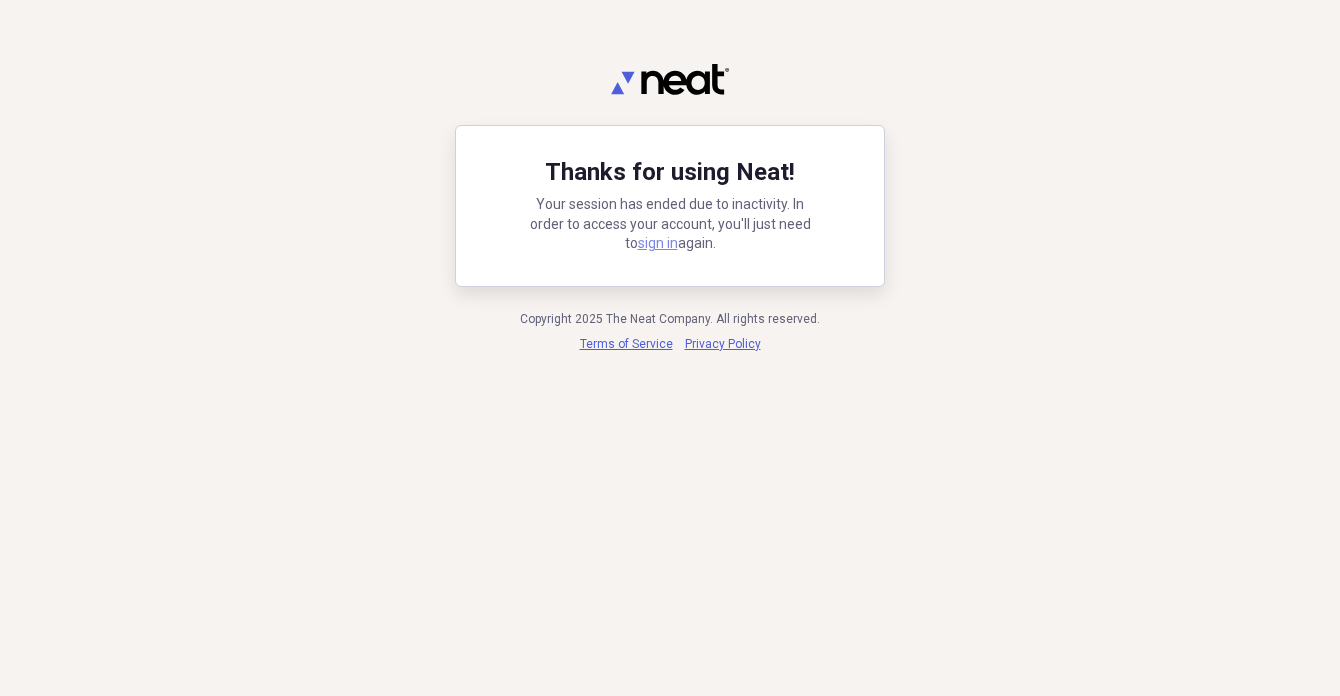 click on "sign in" at bounding box center [658, 243] 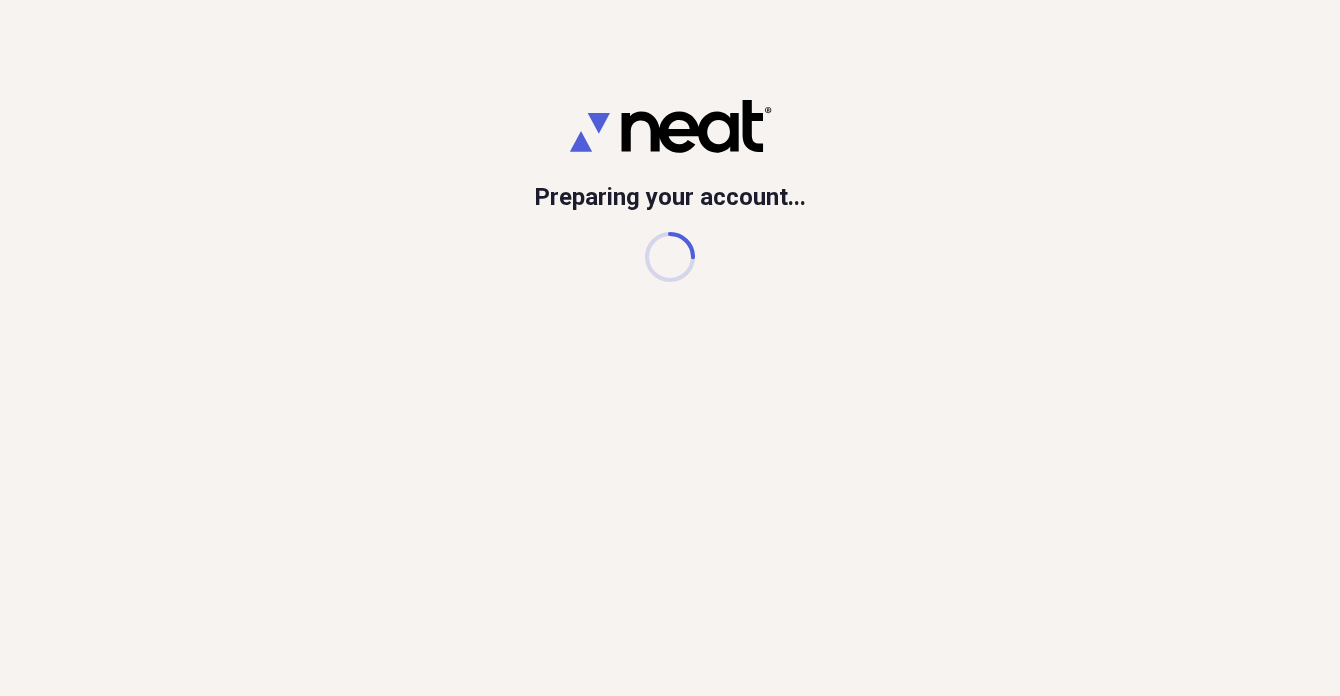 scroll, scrollTop: 0, scrollLeft: 0, axis: both 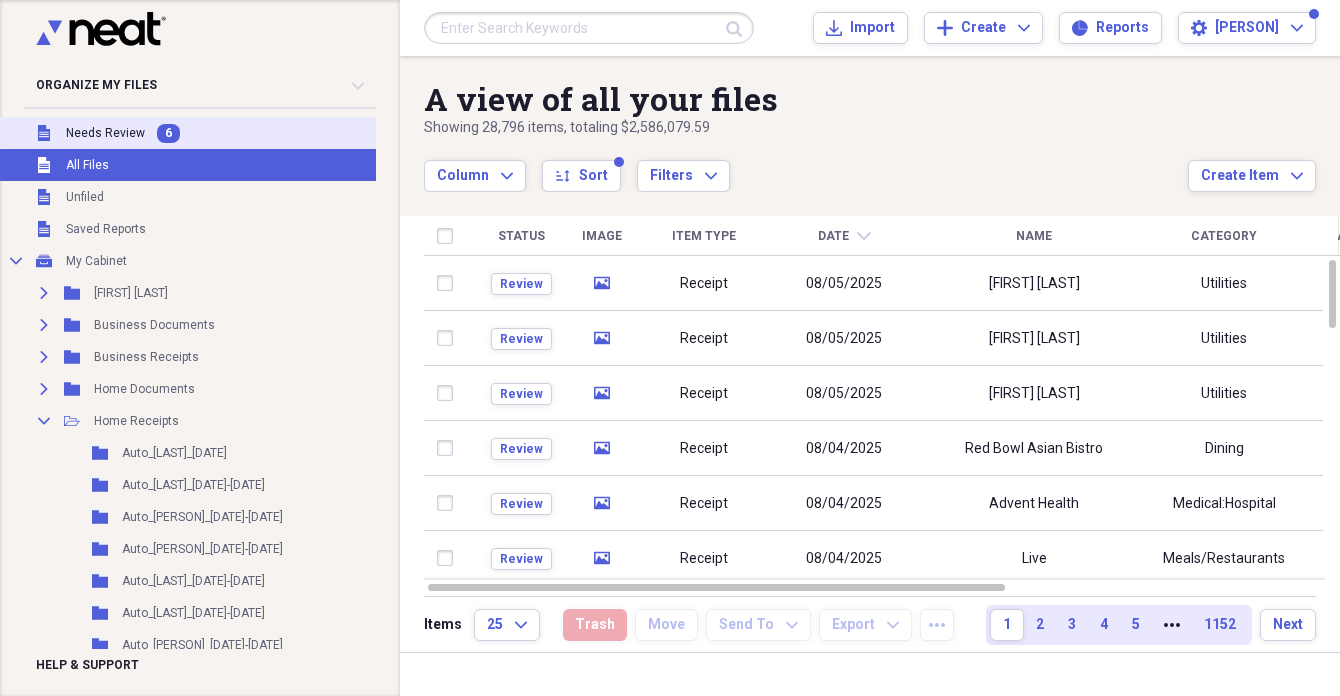 click on "Needs Review" at bounding box center (105, 133) 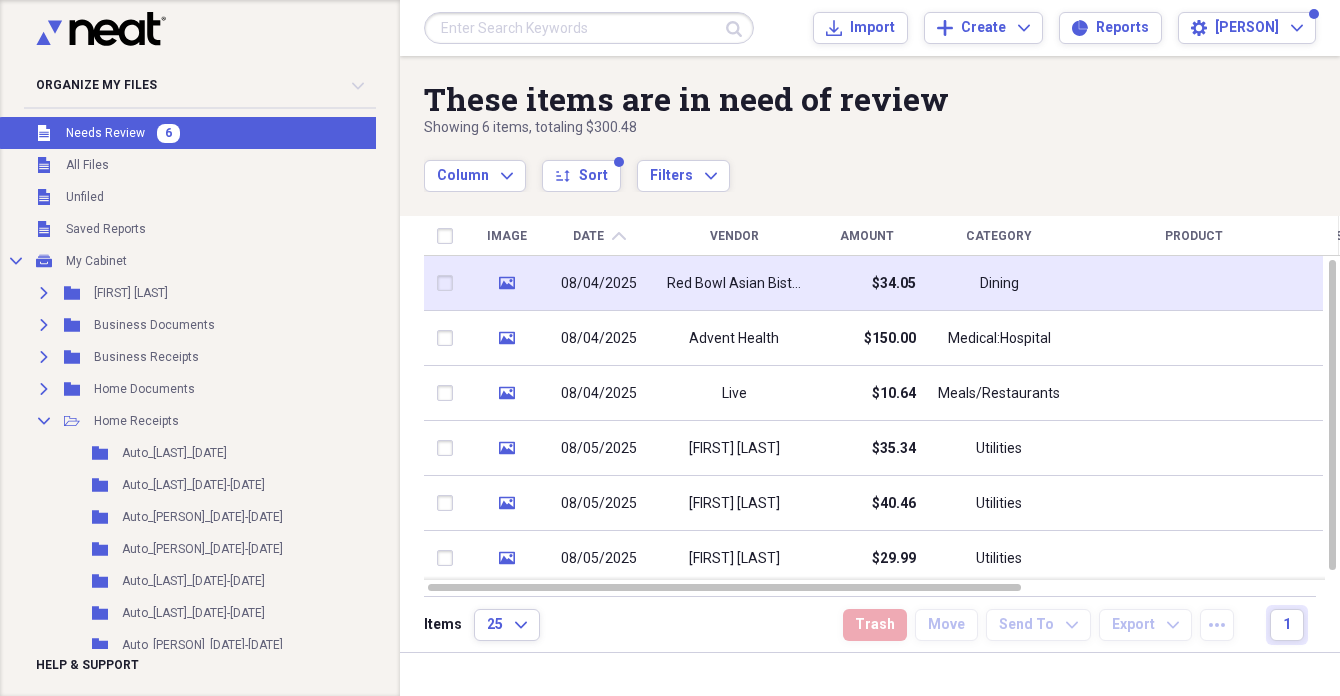 click on "Red Bowl Asian Bistro" at bounding box center [734, 284] 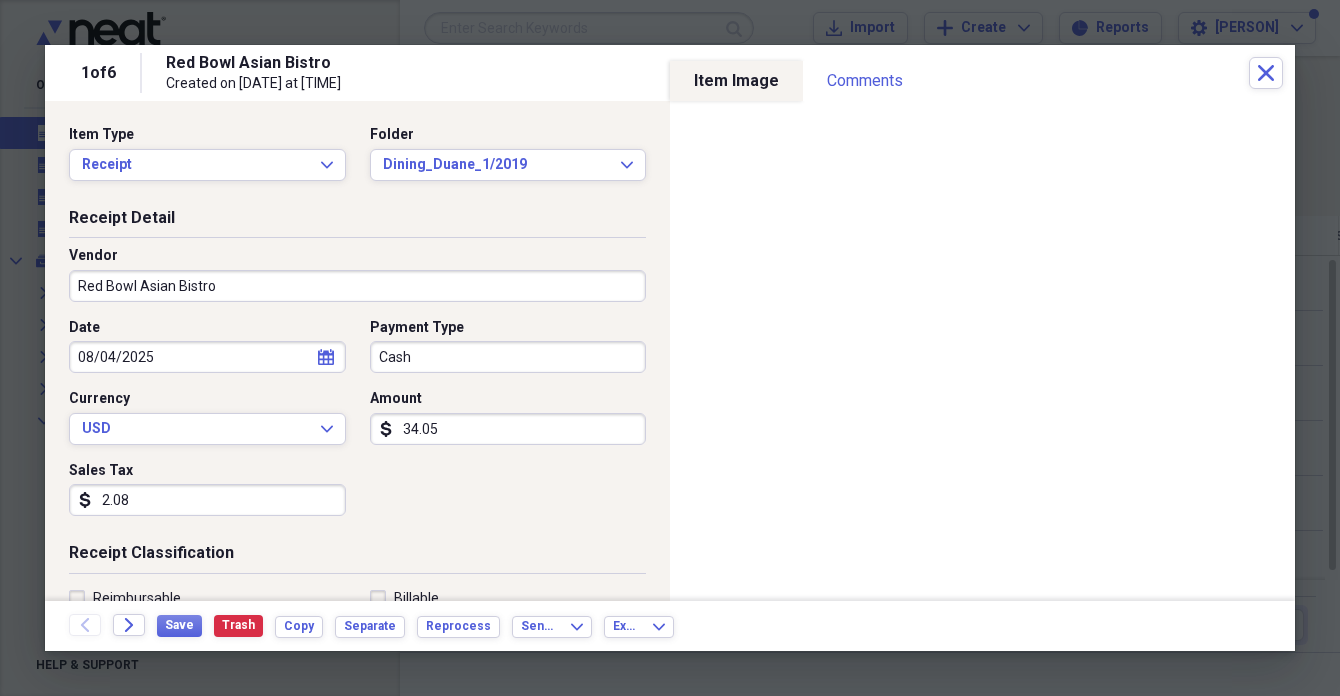 click on "Cash" at bounding box center (508, 357) 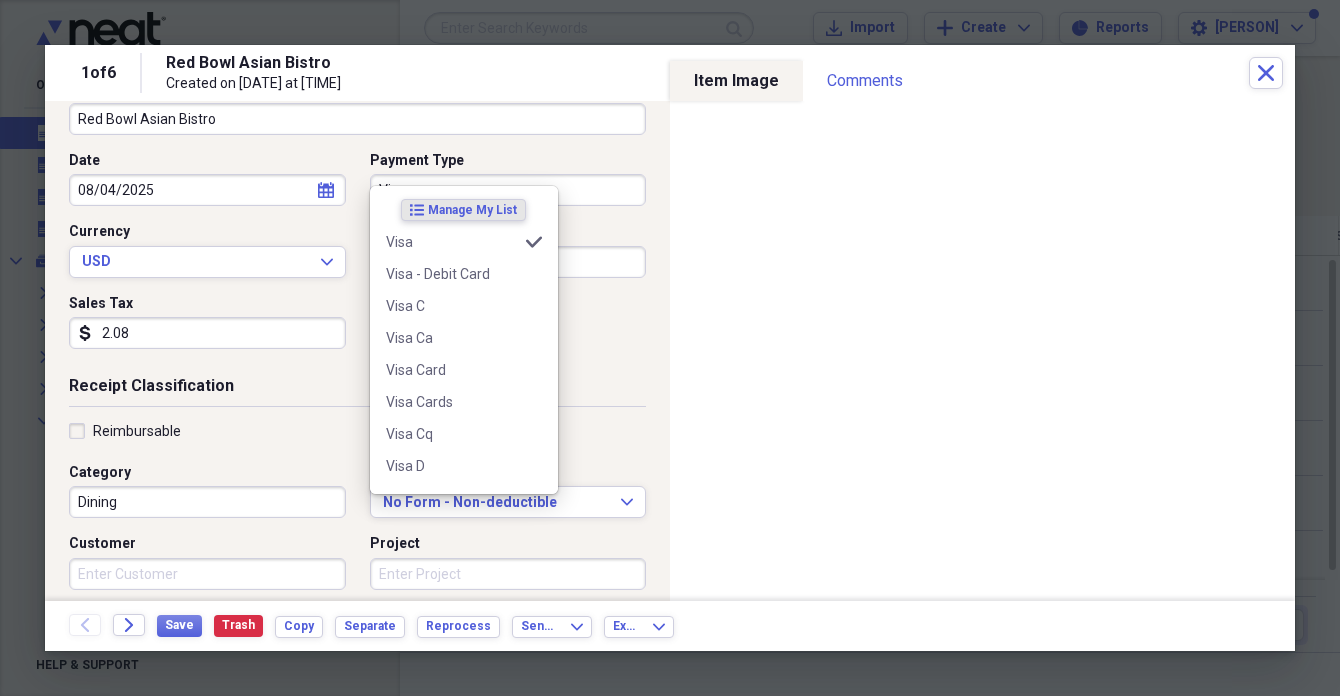 scroll, scrollTop: 185, scrollLeft: 0, axis: vertical 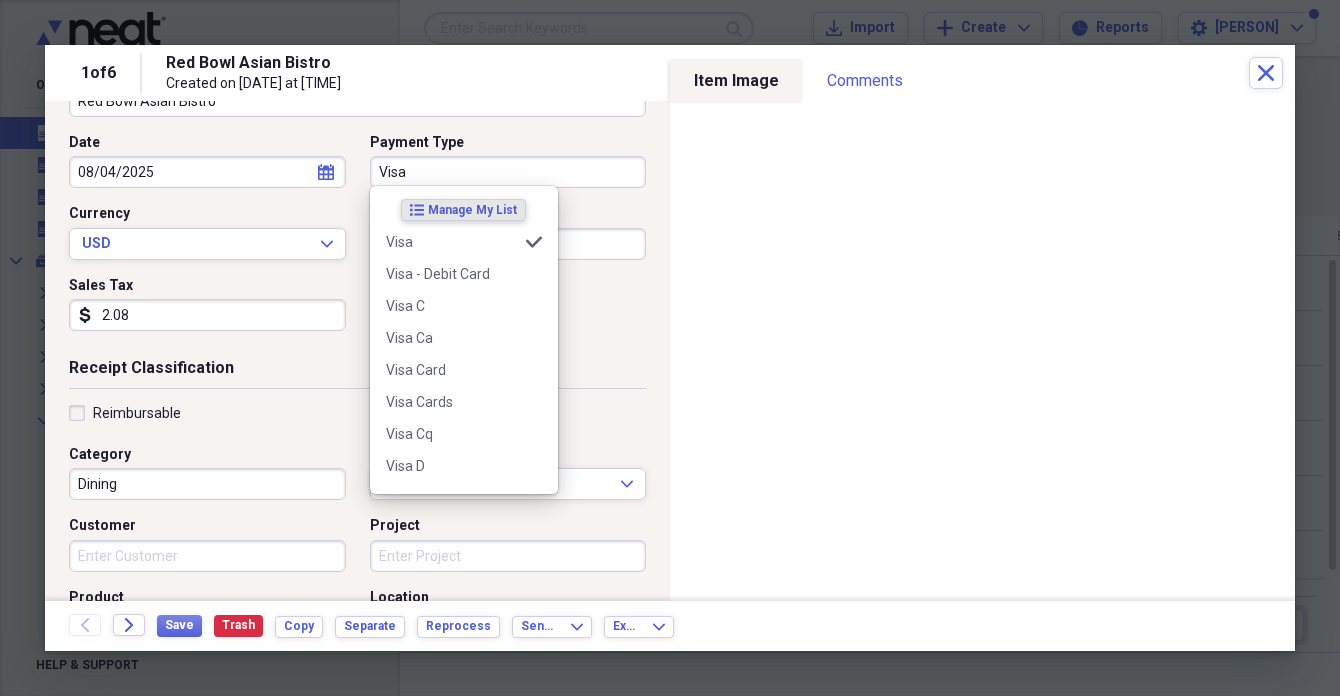 type on "Visa" 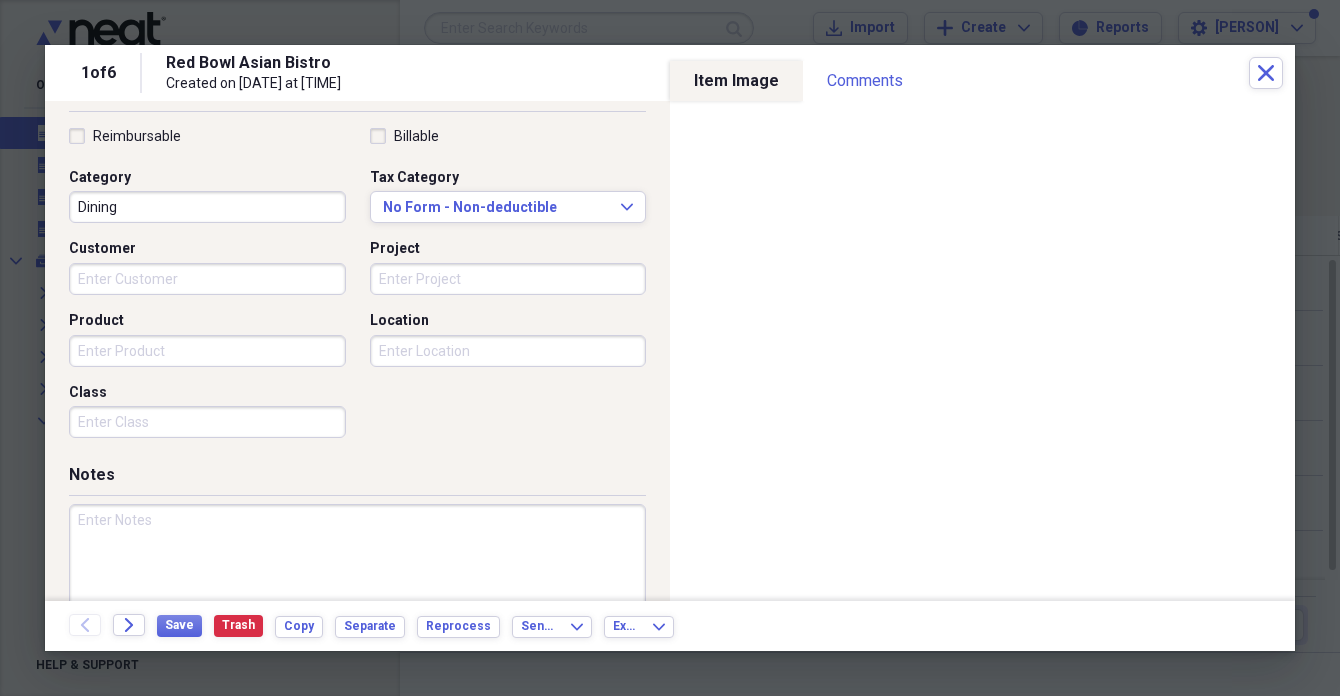 scroll, scrollTop: 469, scrollLeft: 0, axis: vertical 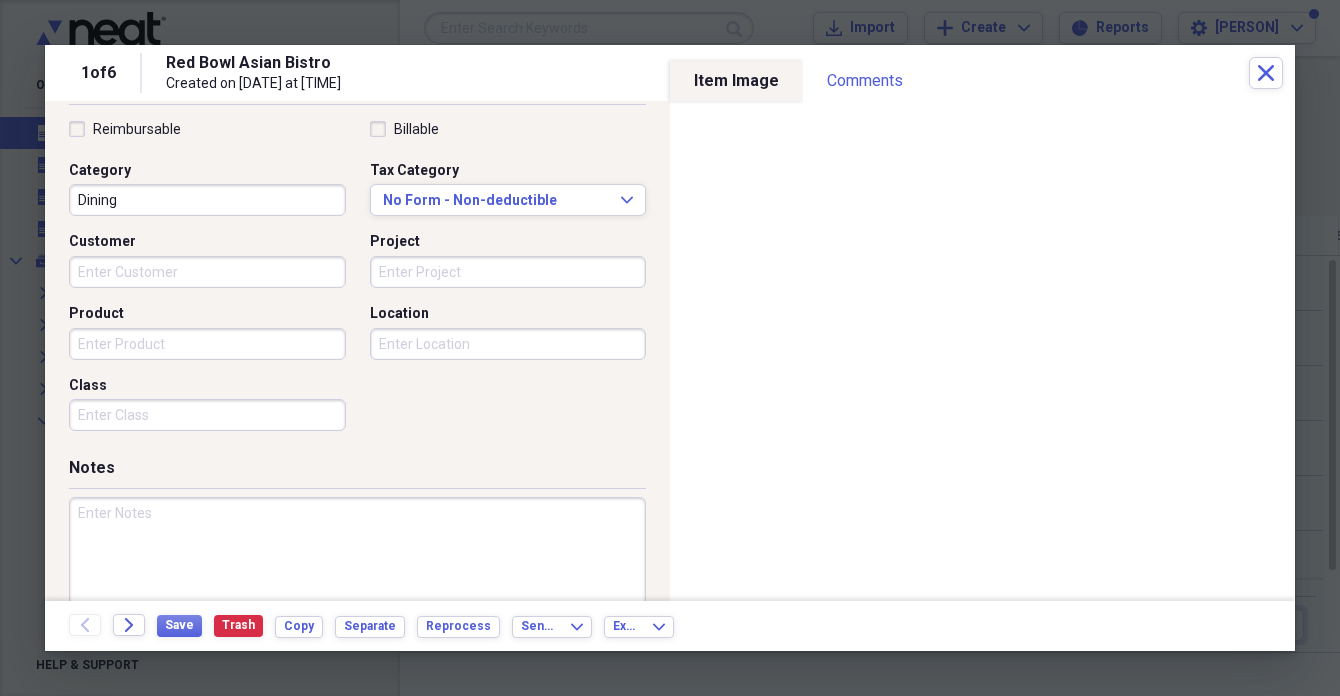 click at bounding box center [357, 562] 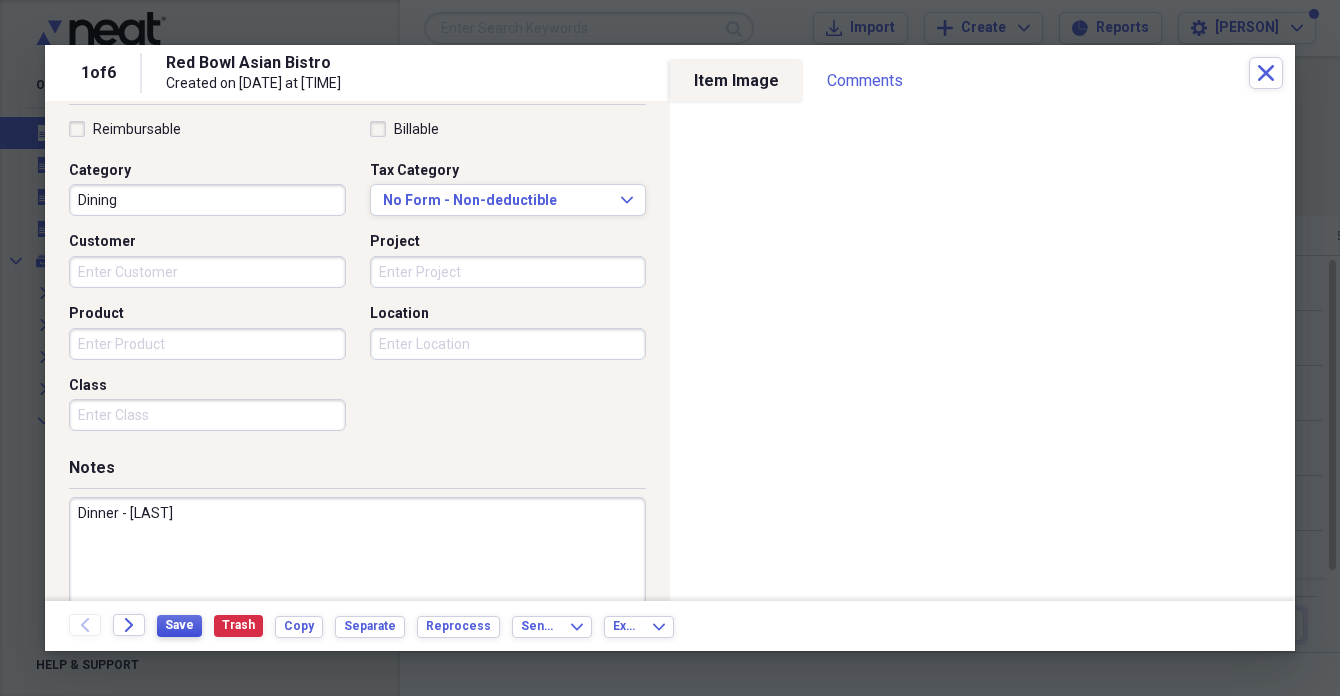 type on "Dinner - [LAST]" 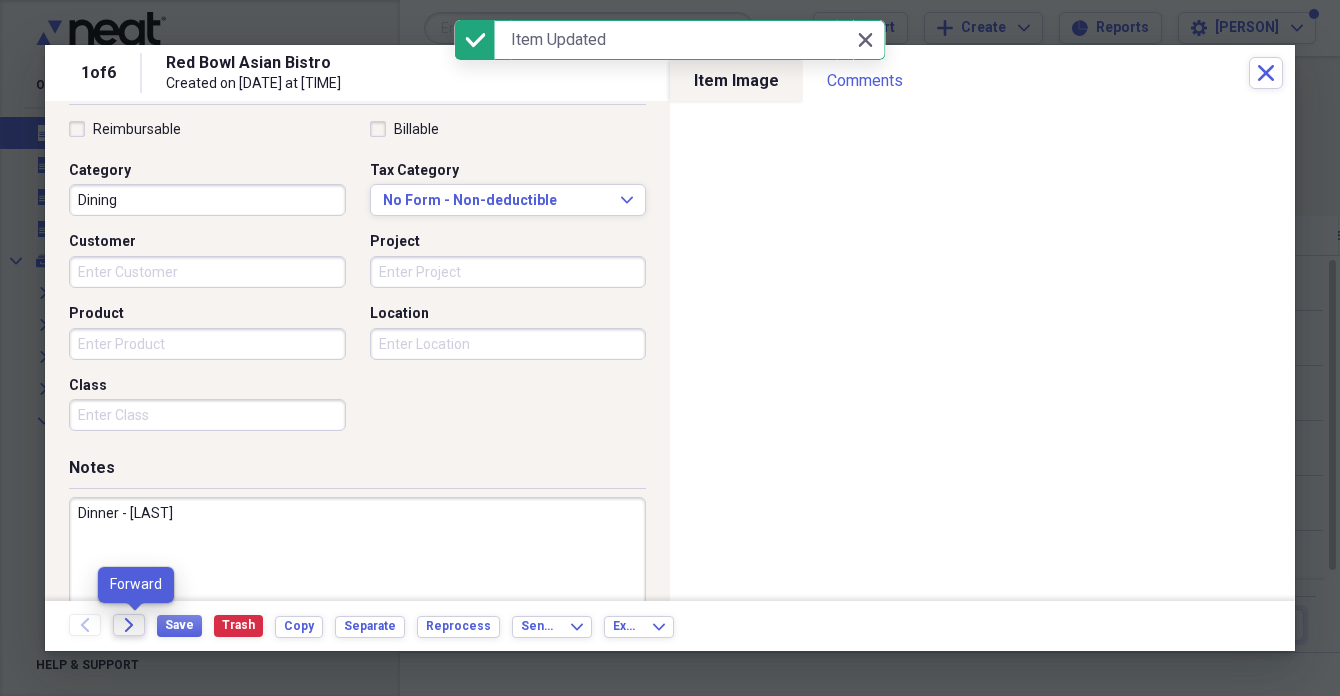 click 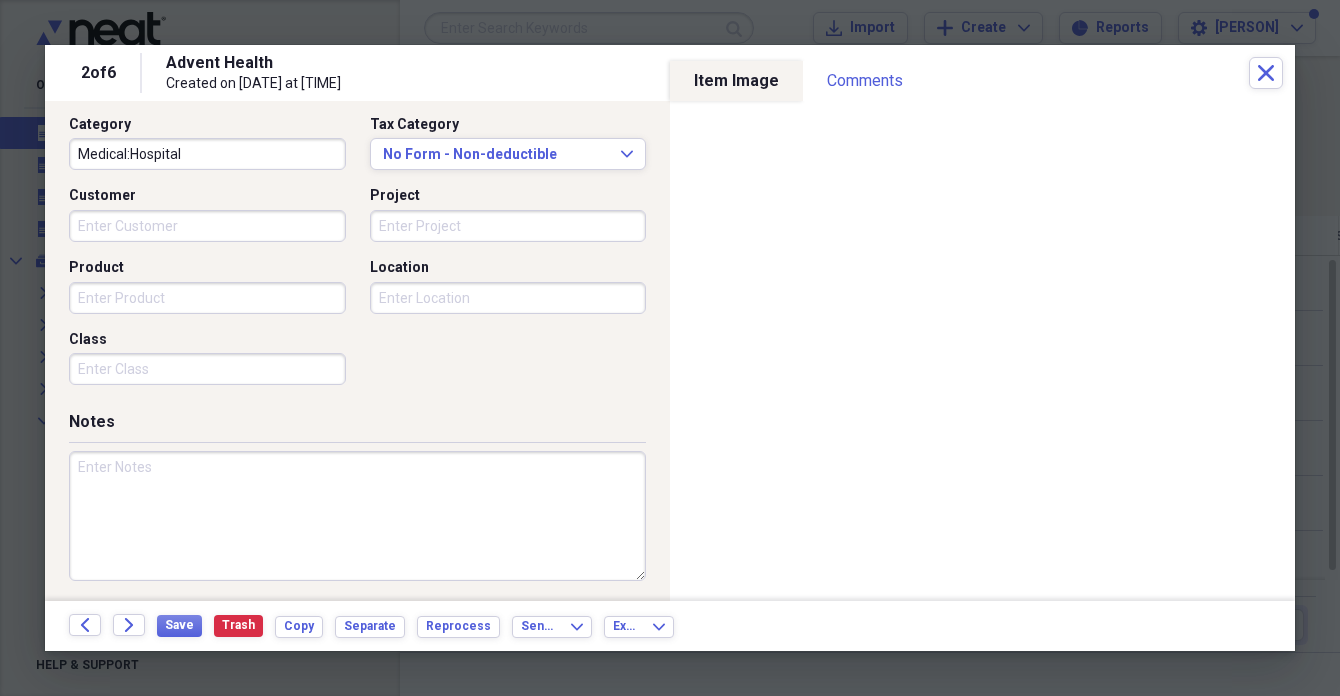 scroll, scrollTop: 514, scrollLeft: 0, axis: vertical 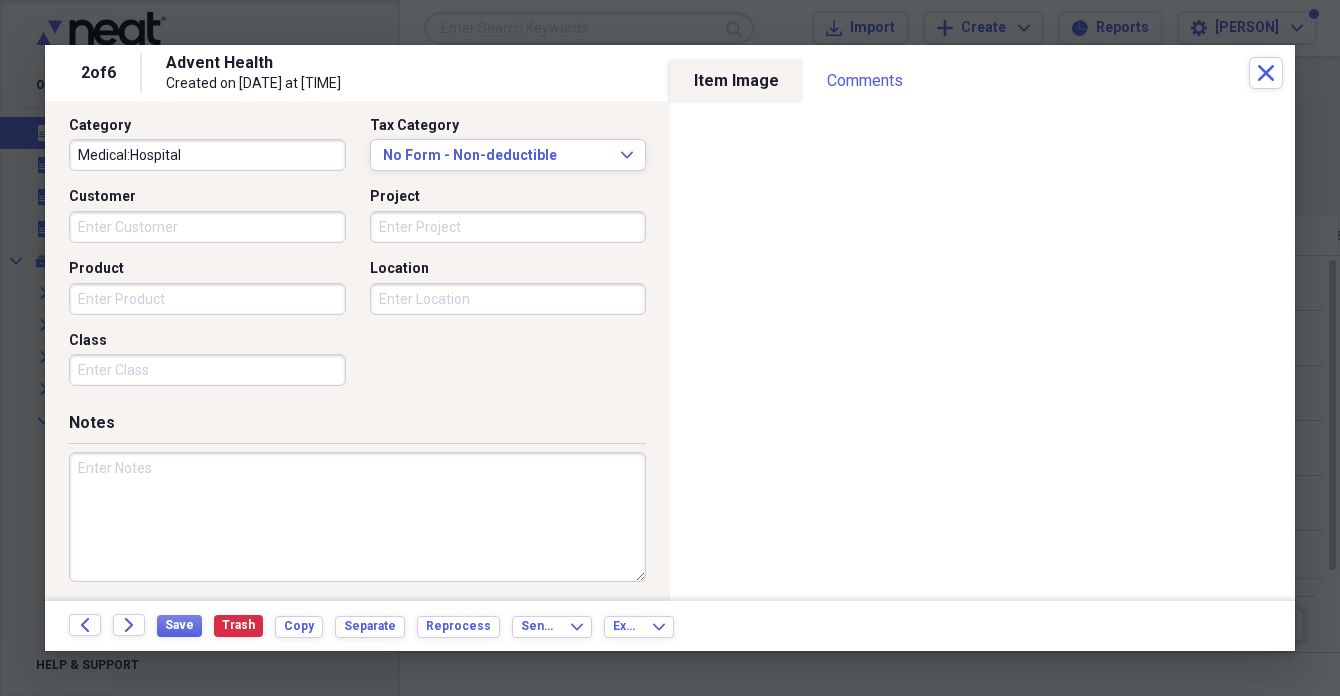 click at bounding box center [357, 517] 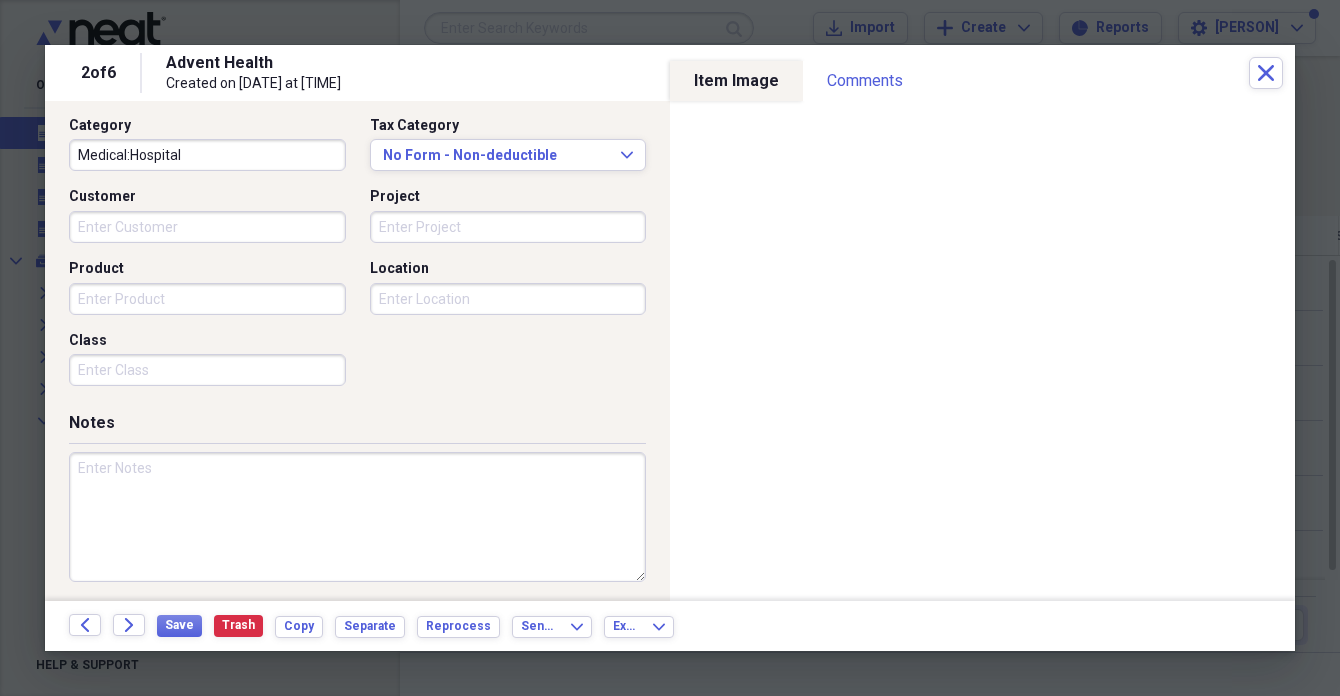 paste on "[PERSON]'s car accident in Tesla" 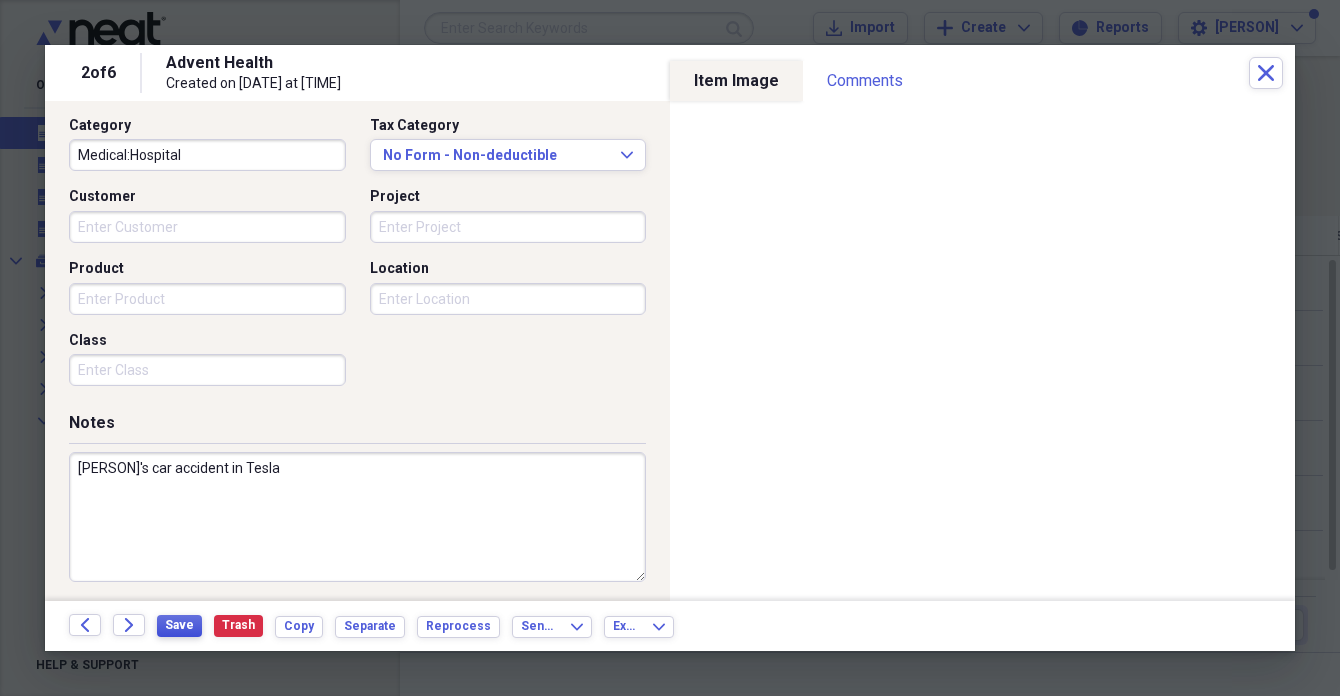 type on "[PERSON]'s car accident in Tesla" 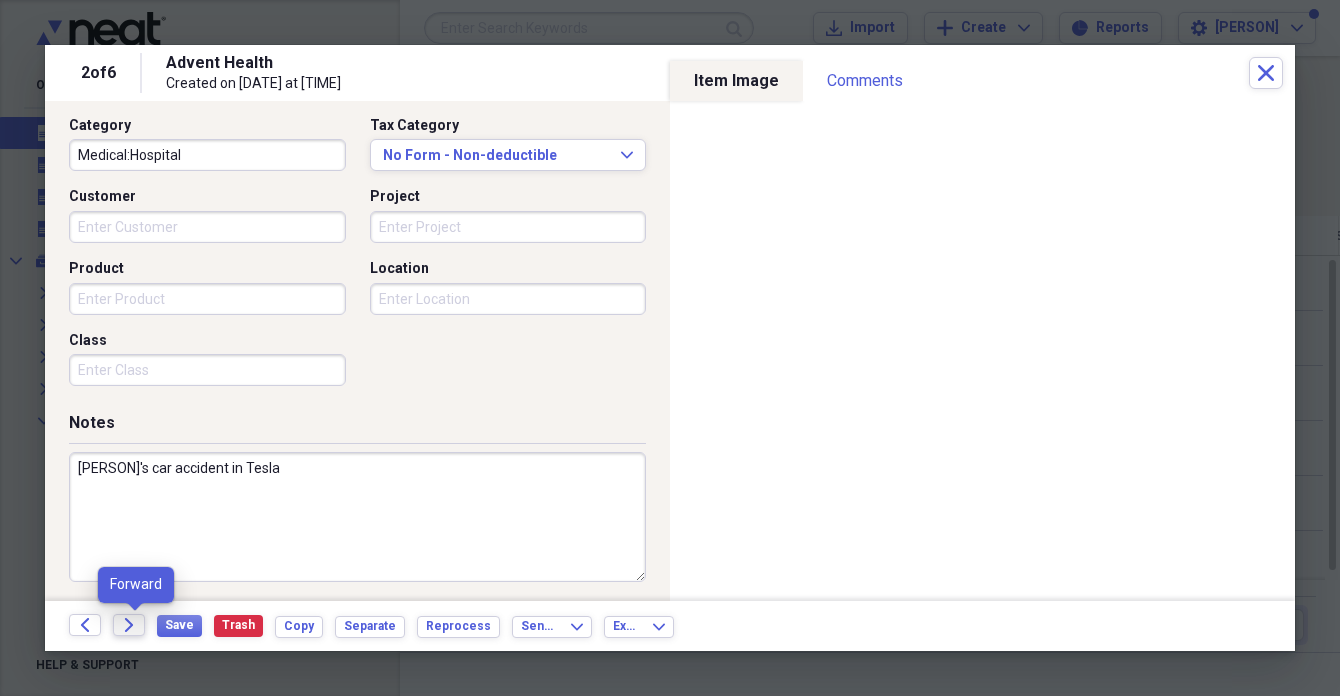 click on "Forward" at bounding box center [129, 625] 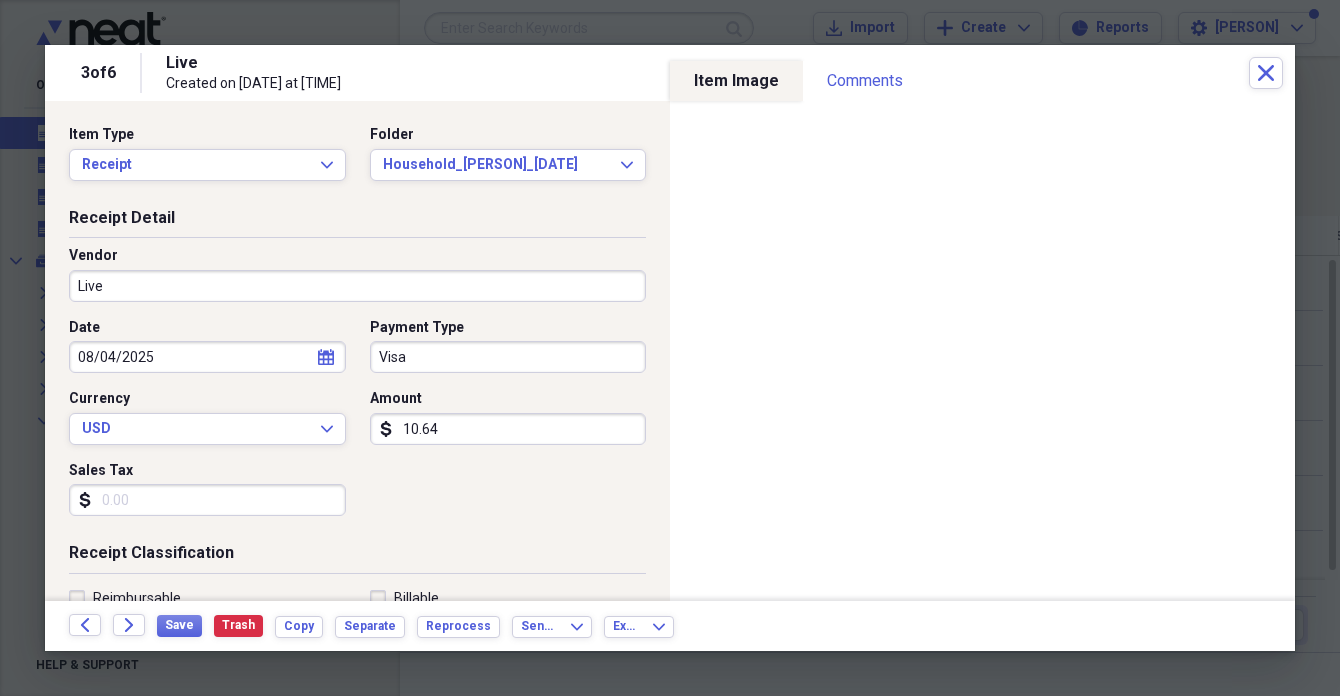 click on "Live" at bounding box center [357, 286] 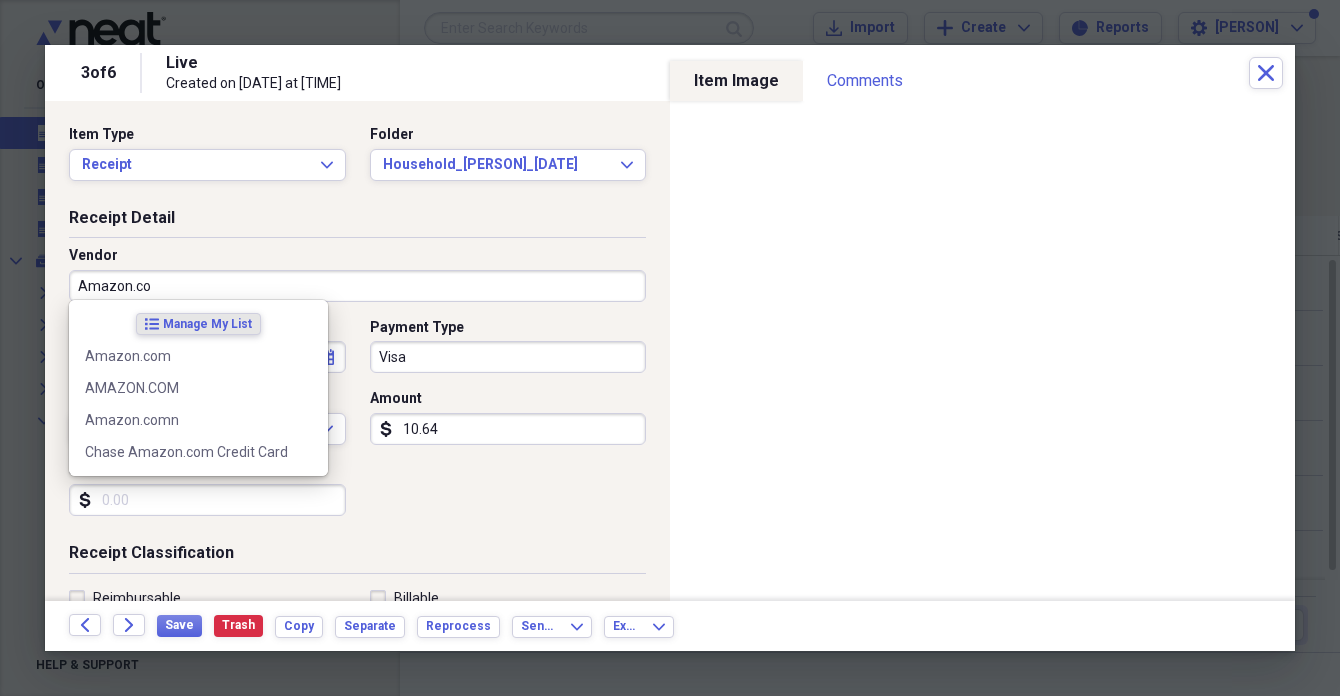 type on "Amazon.com" 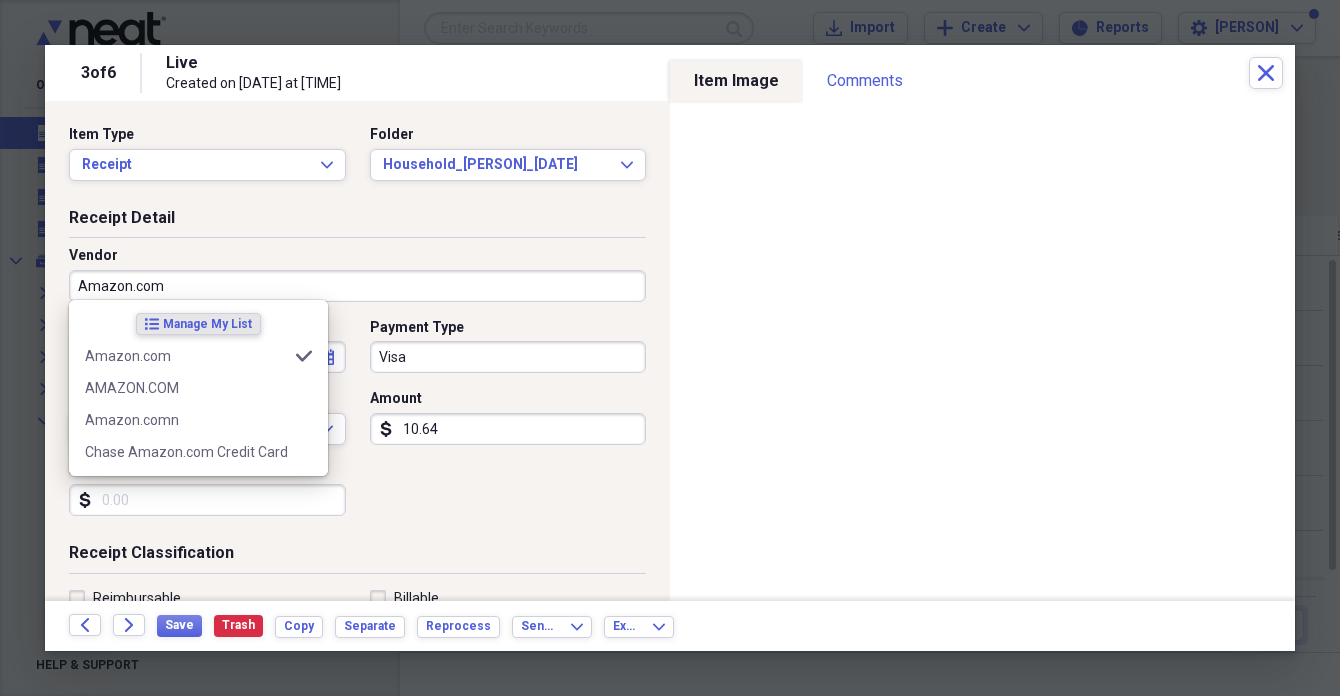type on "Household" 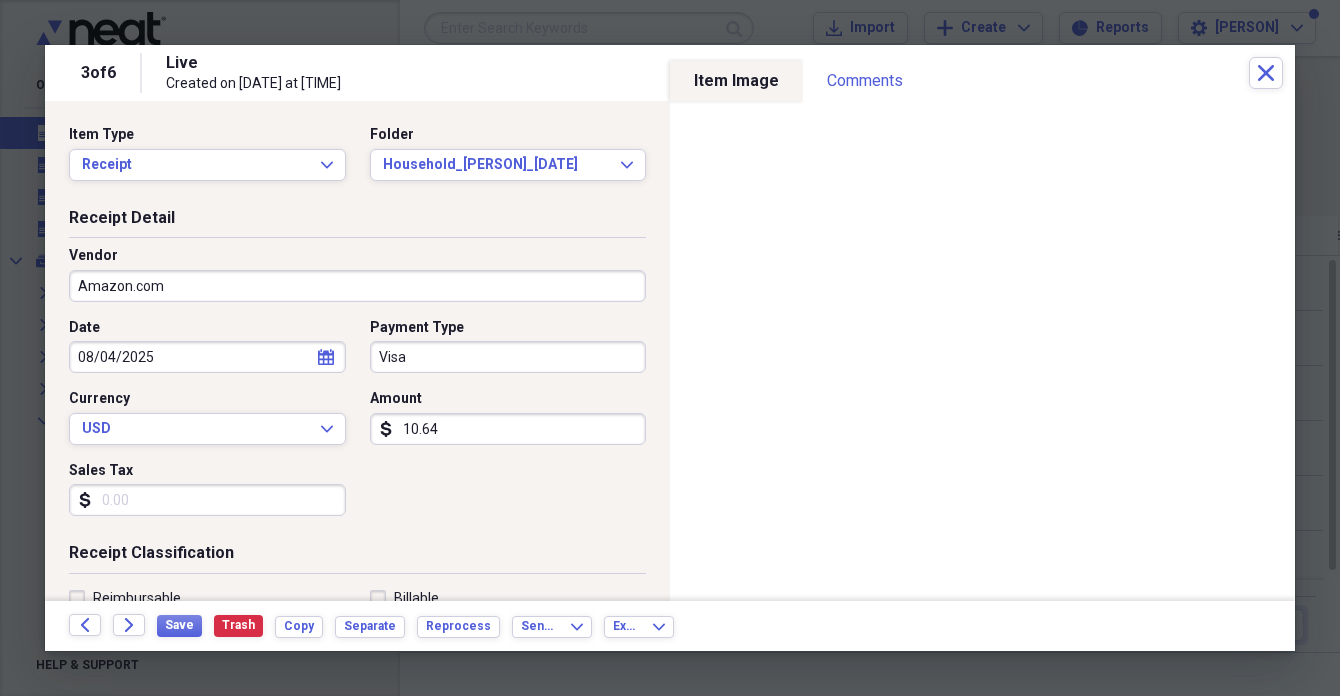 click on "10.64" at bounding box center [508, 429] 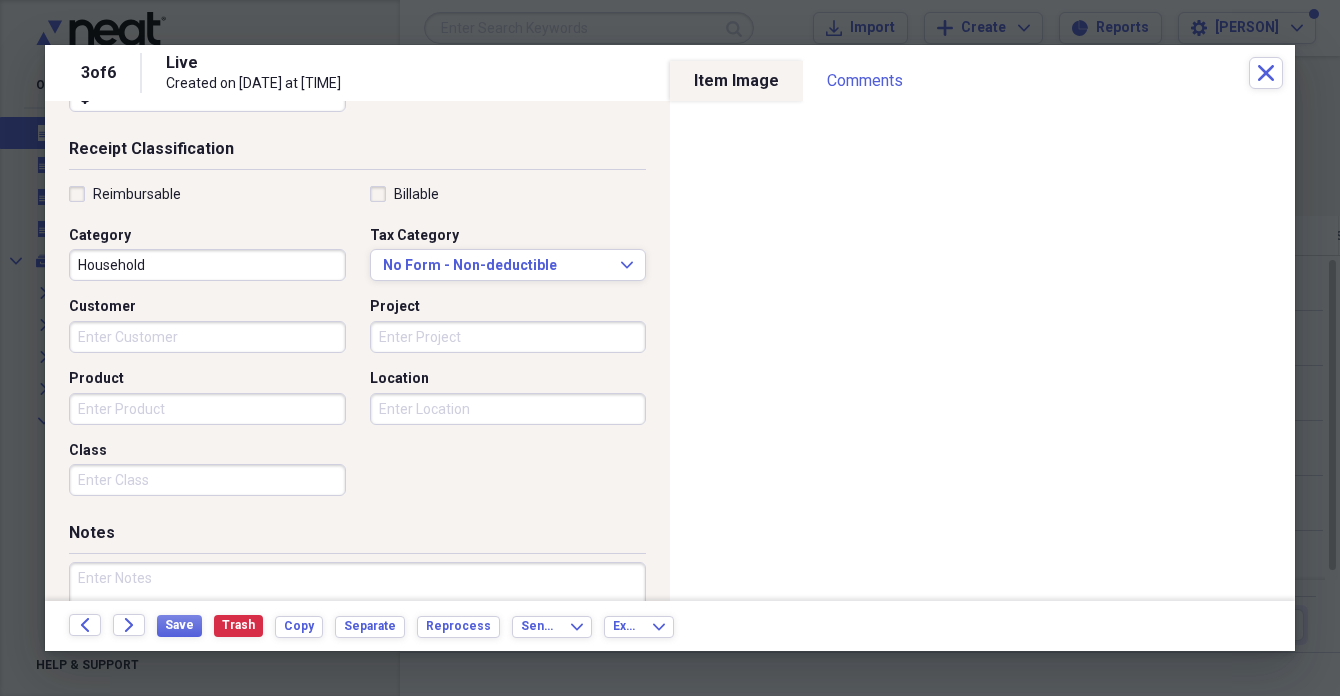 scroll, scrollTop: 417, scrollLeft: 0, axis: vertical 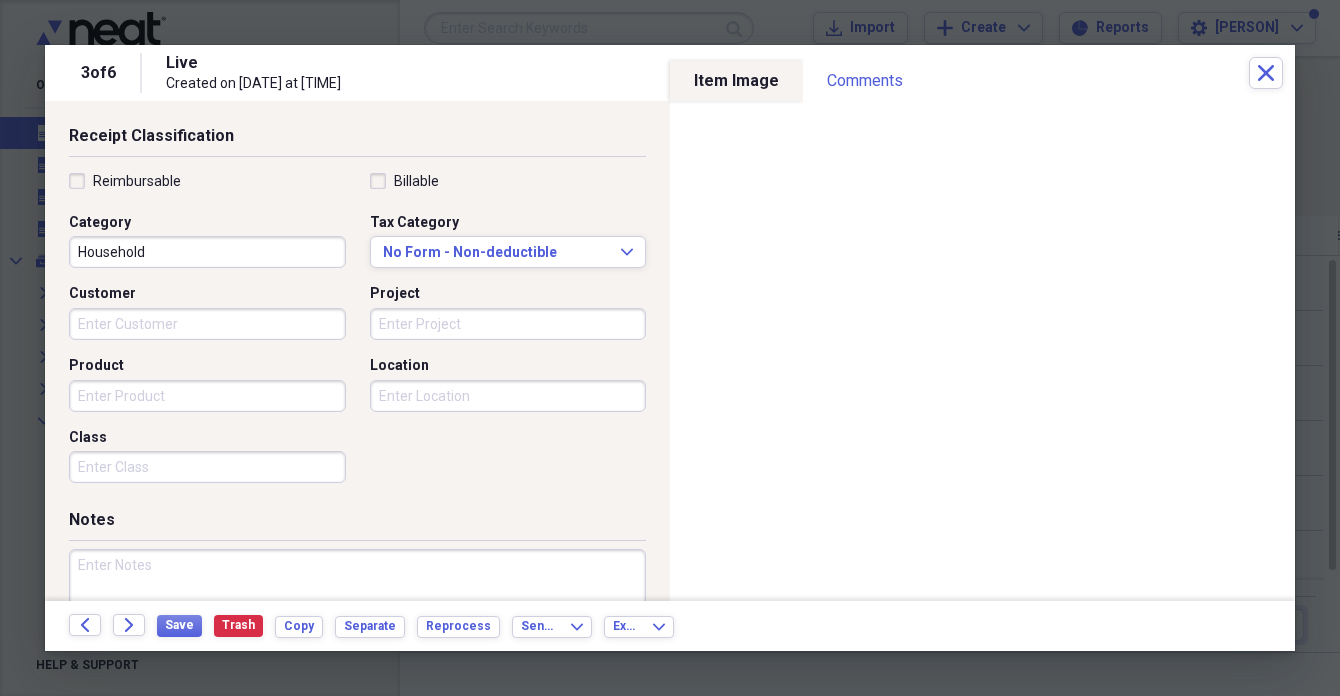 click at bounding box center [357, 614] 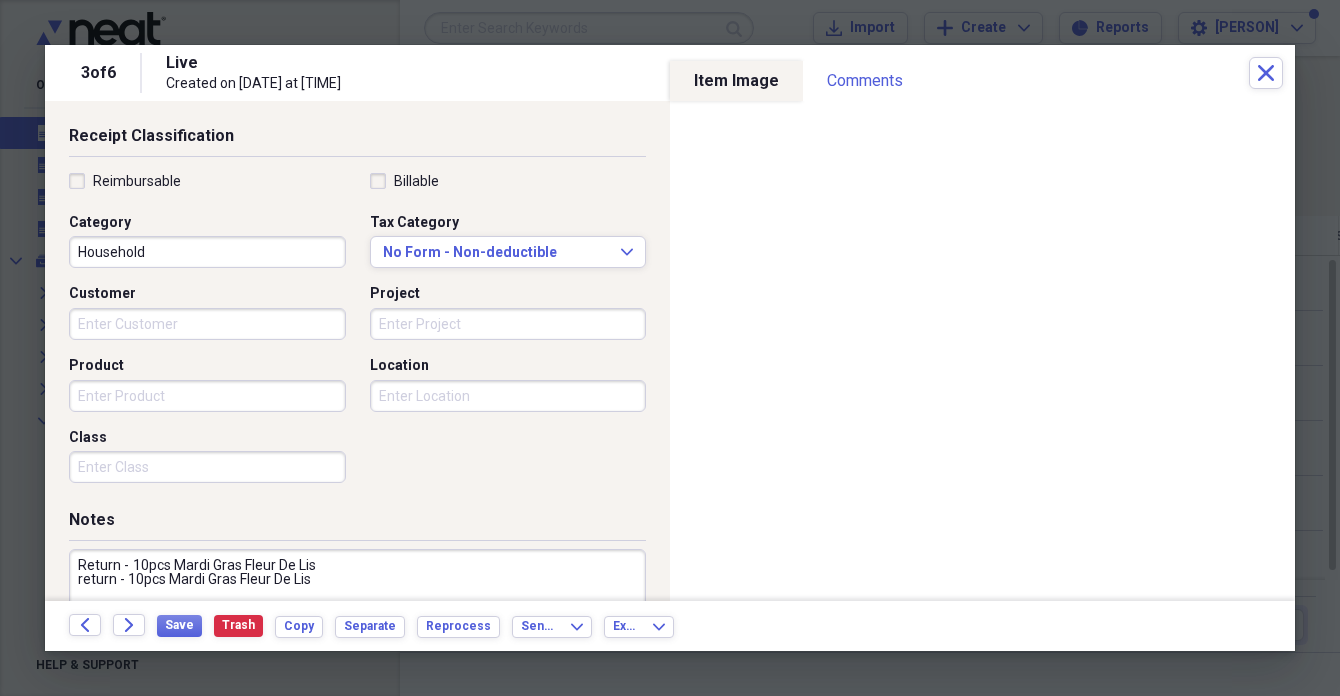 drag, startPoint x: 373, startPoint y: 589, endPoint x: 68, endPoint y: 472, distance: 326.67108 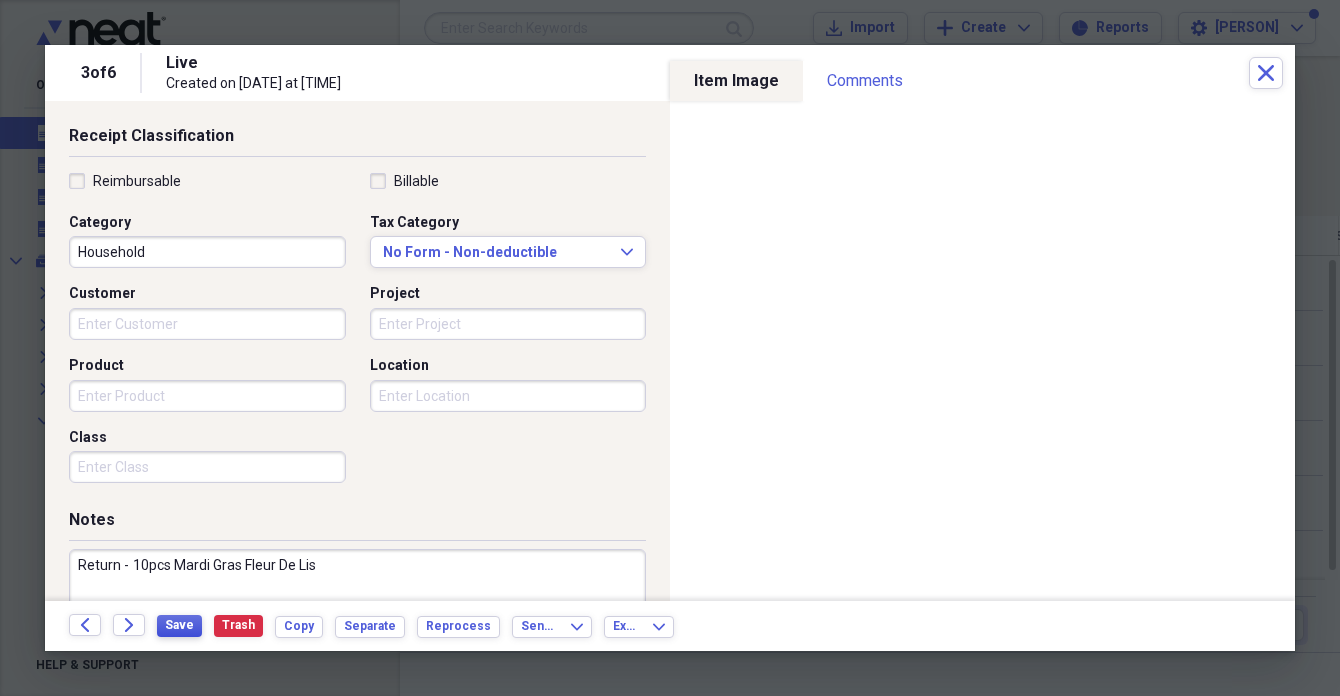 type on "Return -  10pcs Mardi Gras Fleur De Lis" 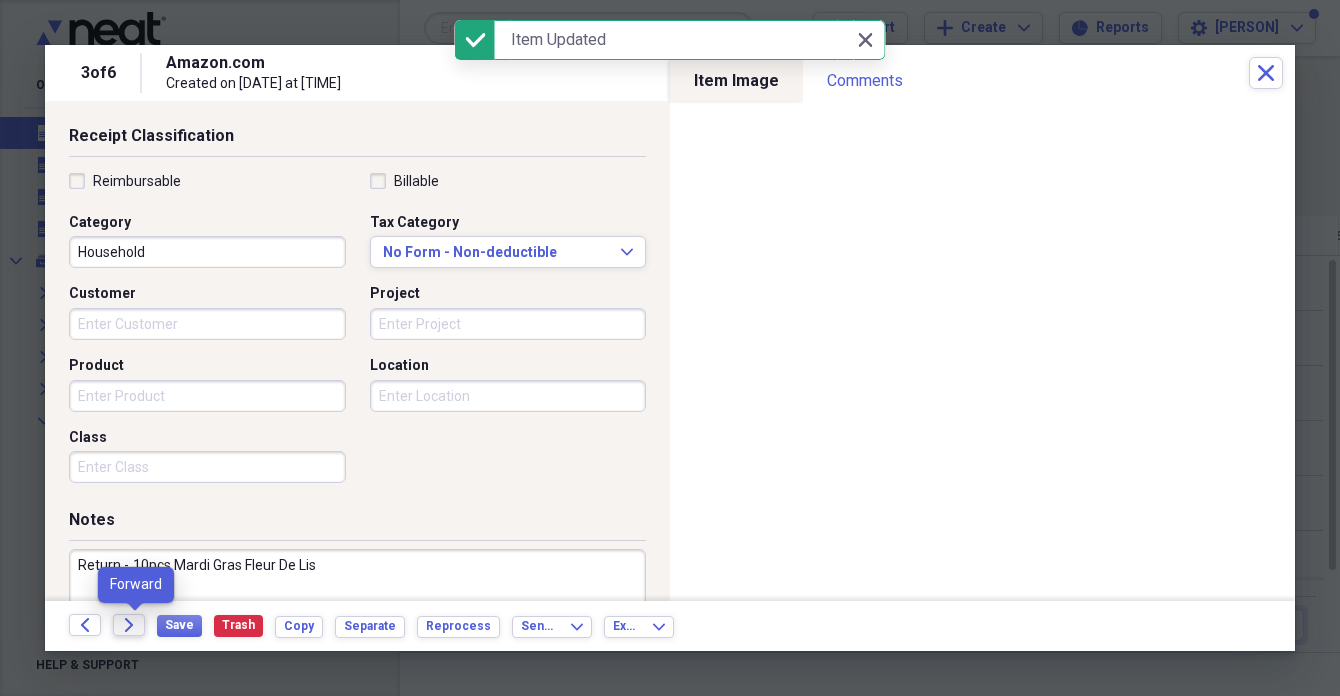 click 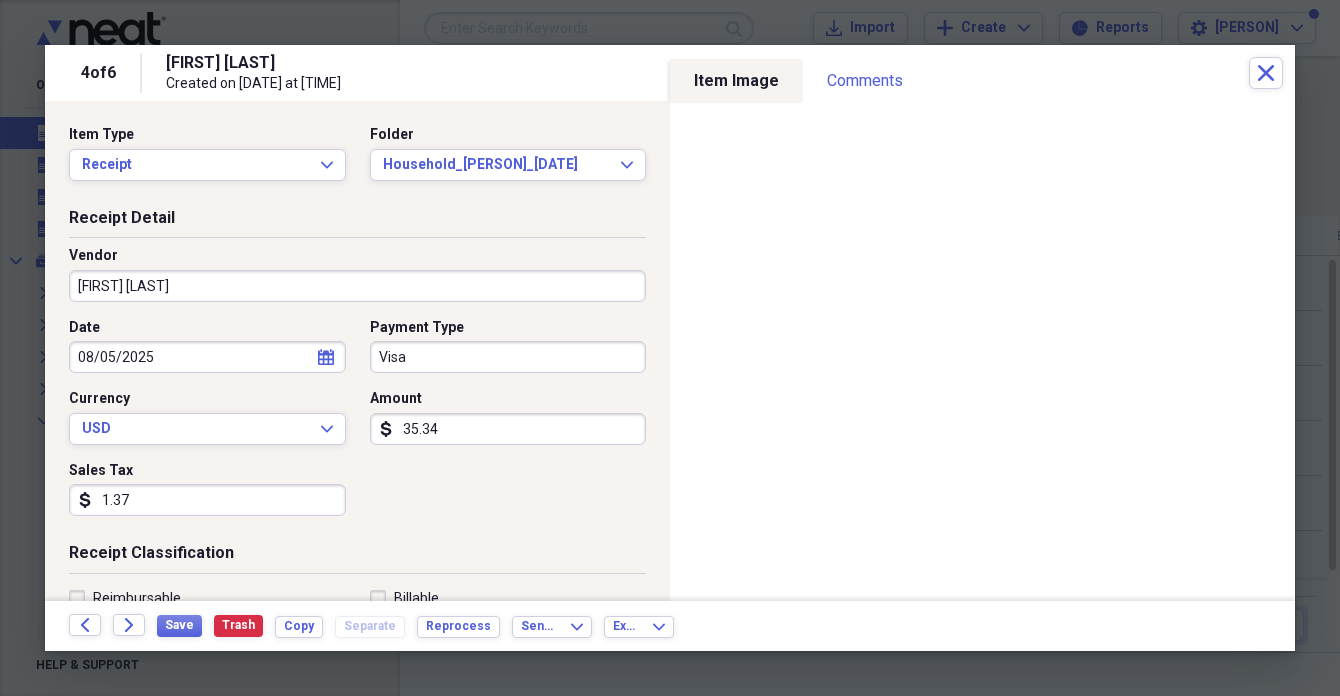 click on "[FIRST] [LAST]" at bounding box center [357, 286] 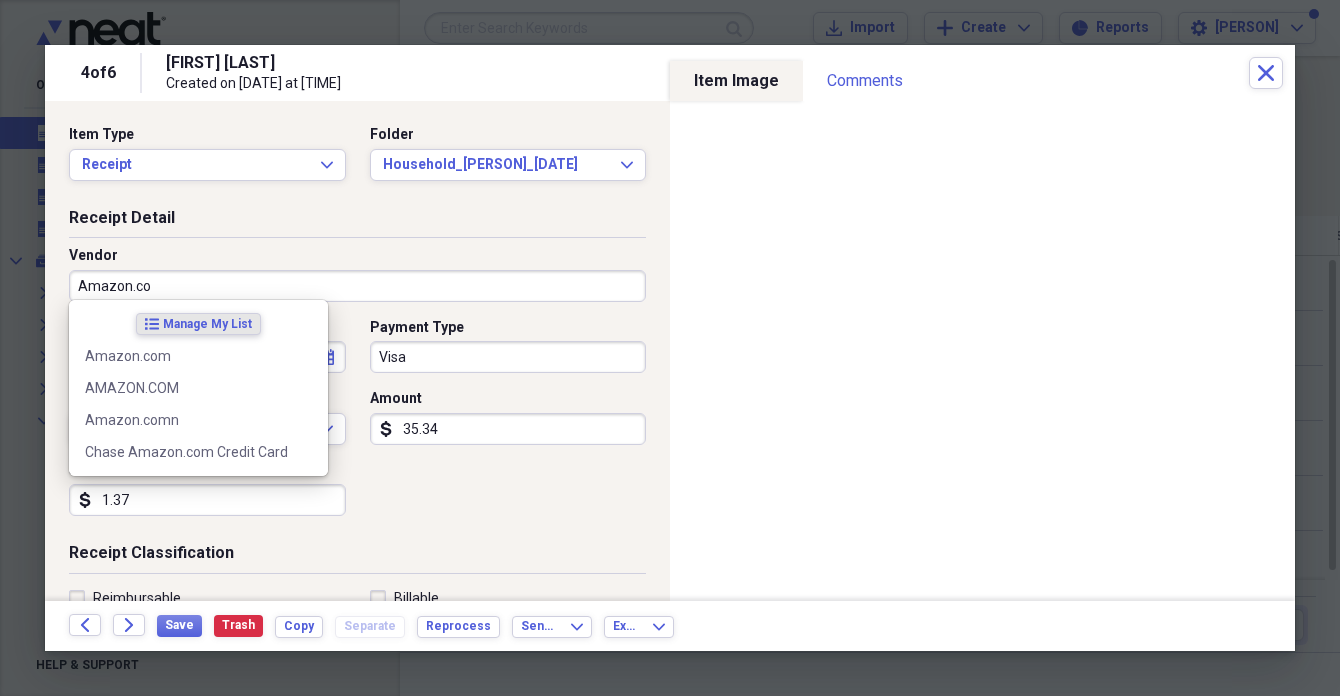 type on "Amazon.com" 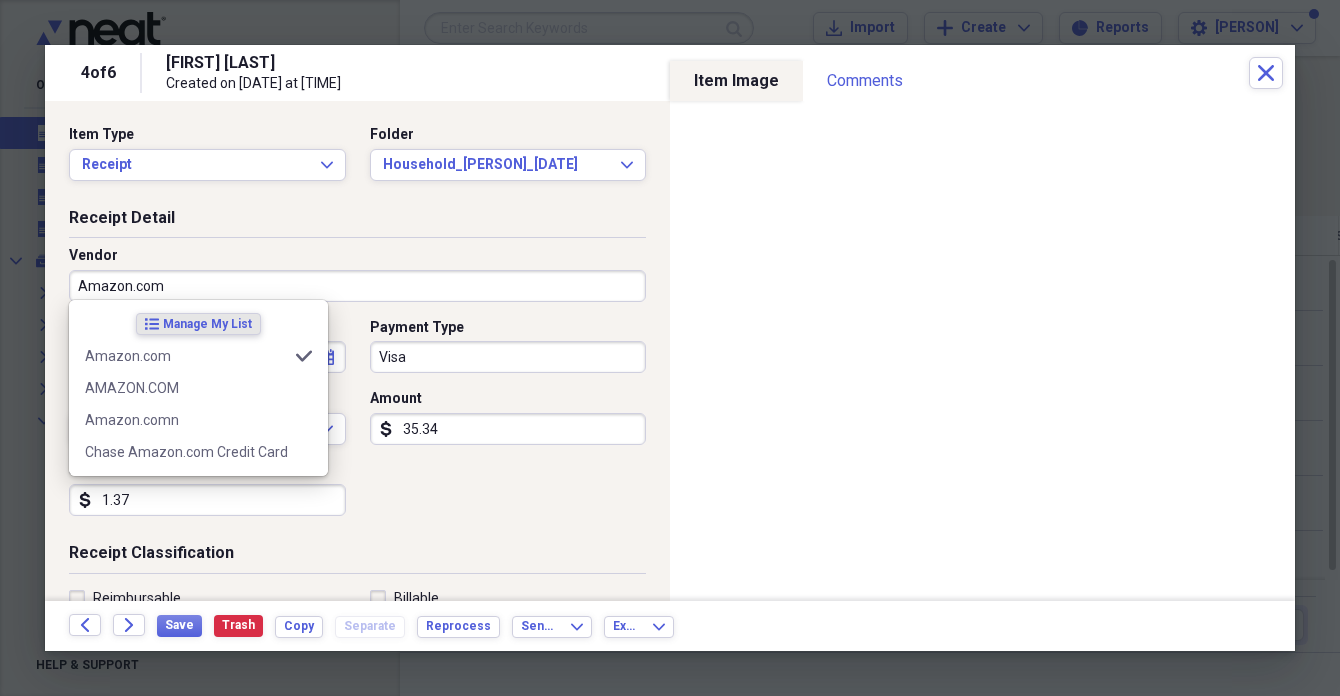 type on "Household" 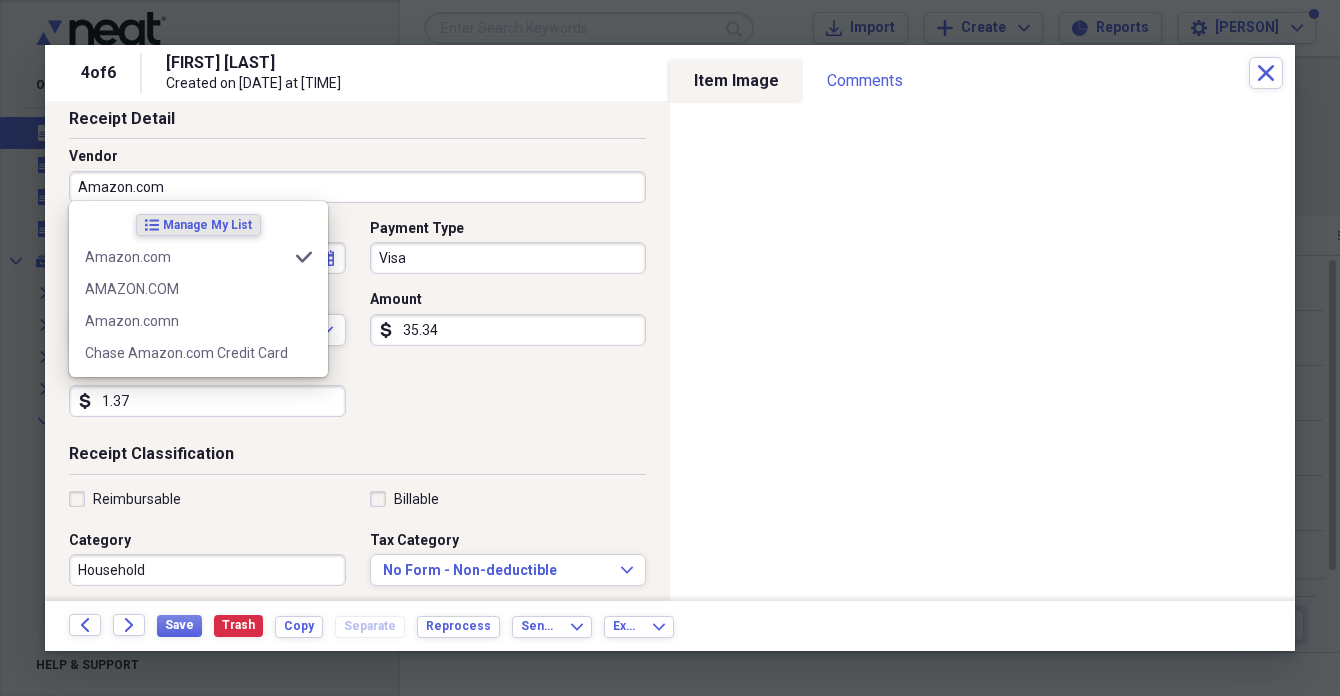 scroll, scrollTop: 104, scrollLeft: 0, axis: vertical 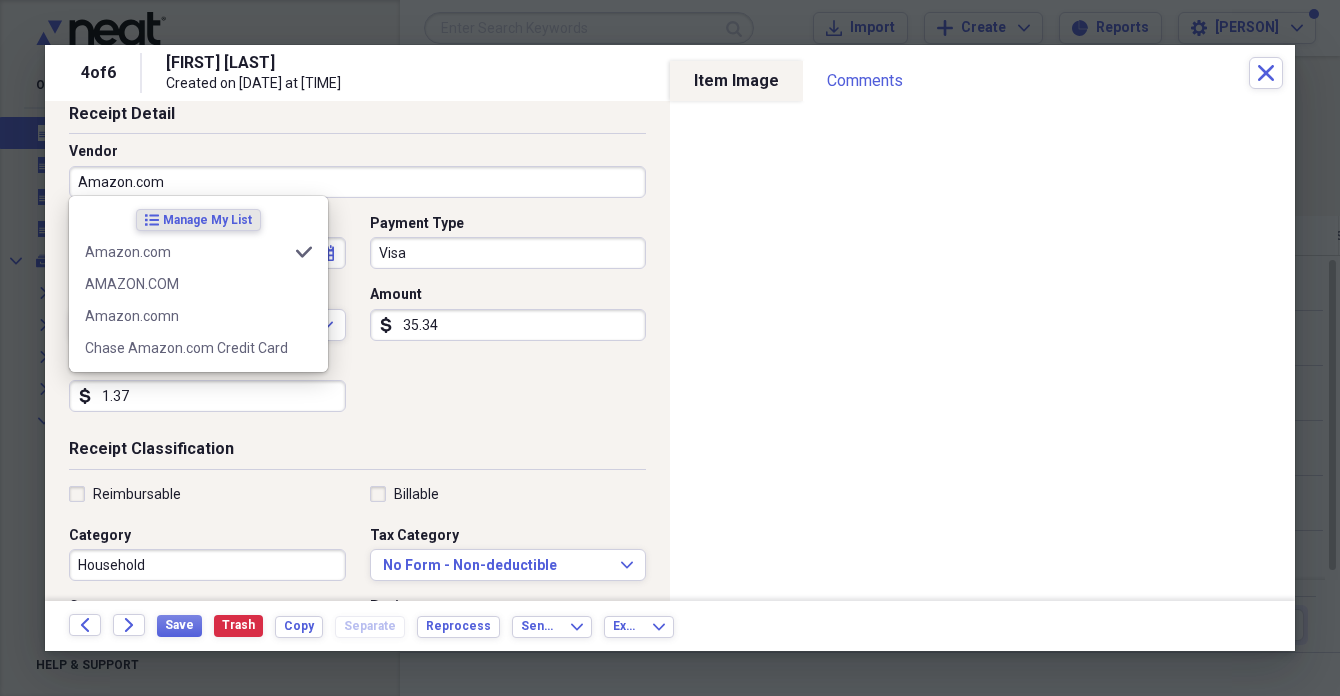 type on "Amazon.com" 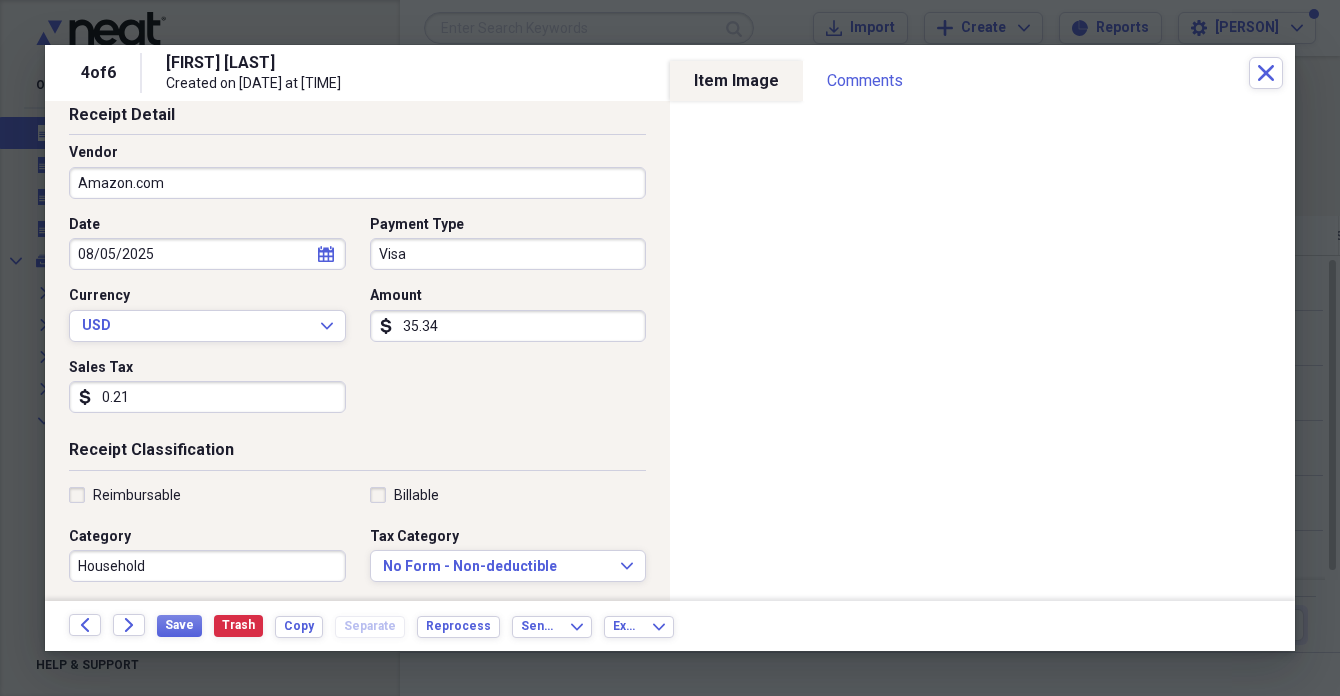 type on "2.15" 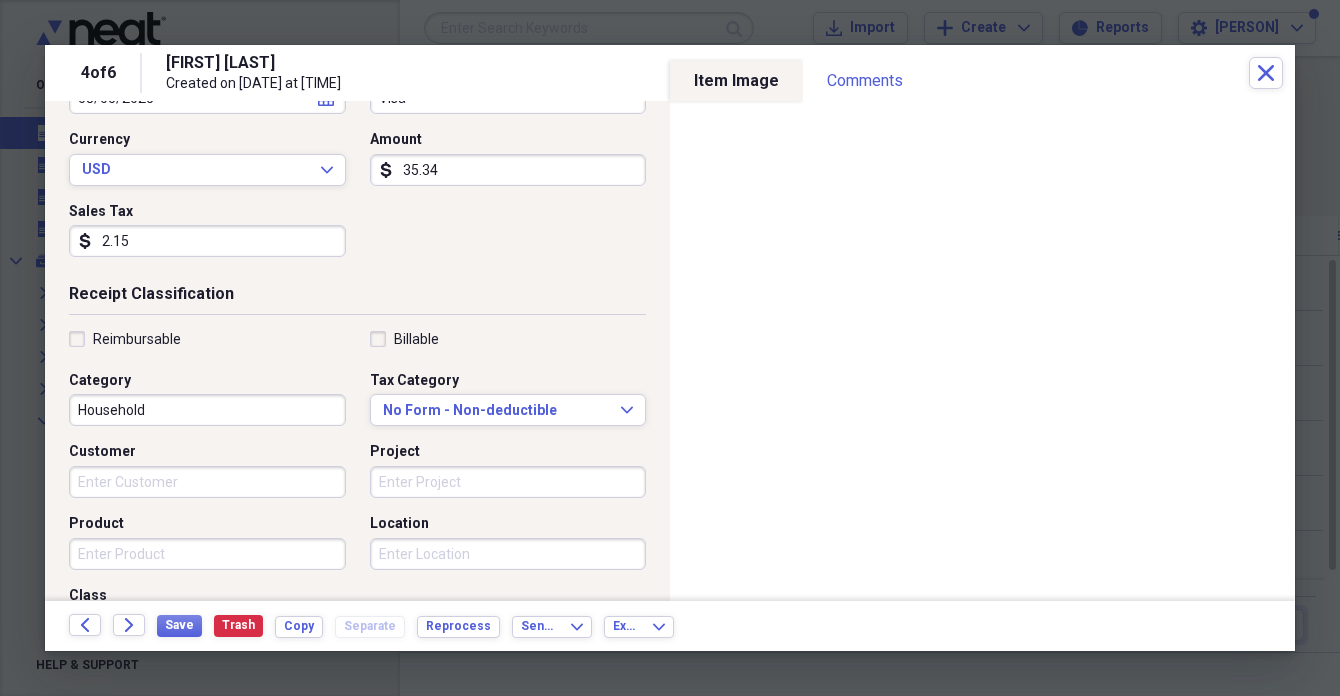 scroll, scrollTop: 356, scrollLeft: 0, axis: vertical 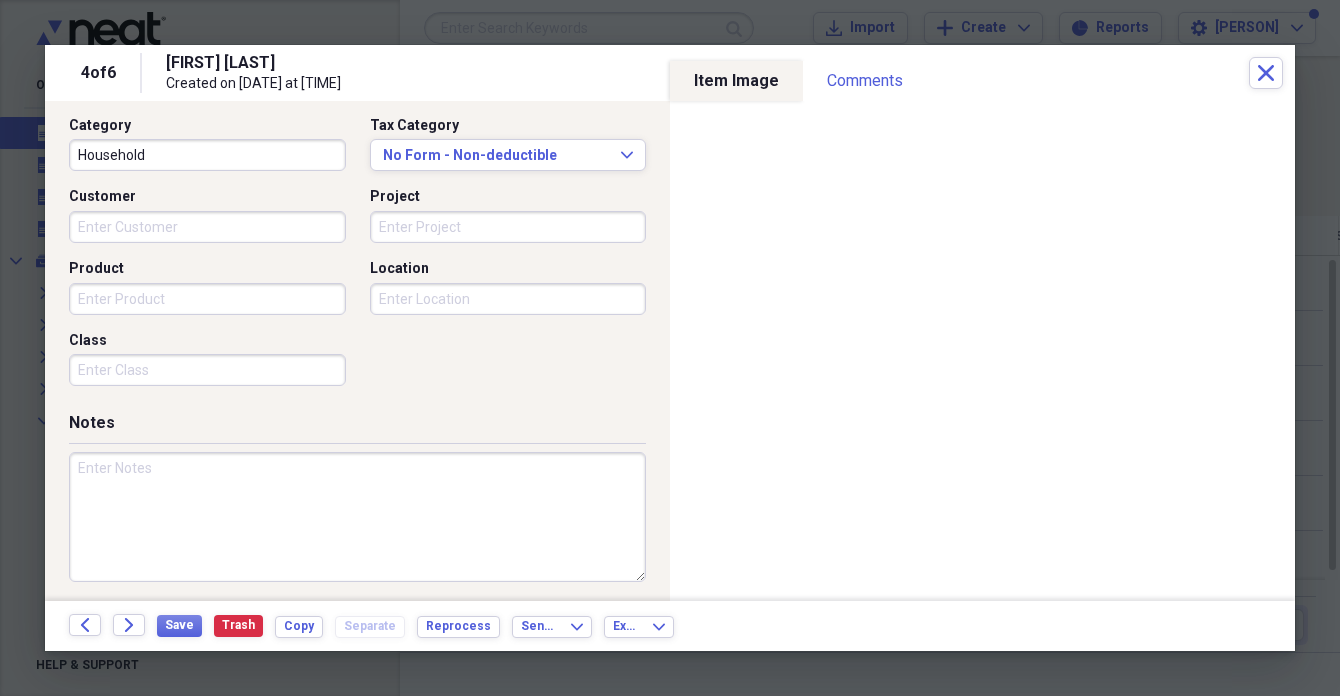 click at bounding box center (357, 517) 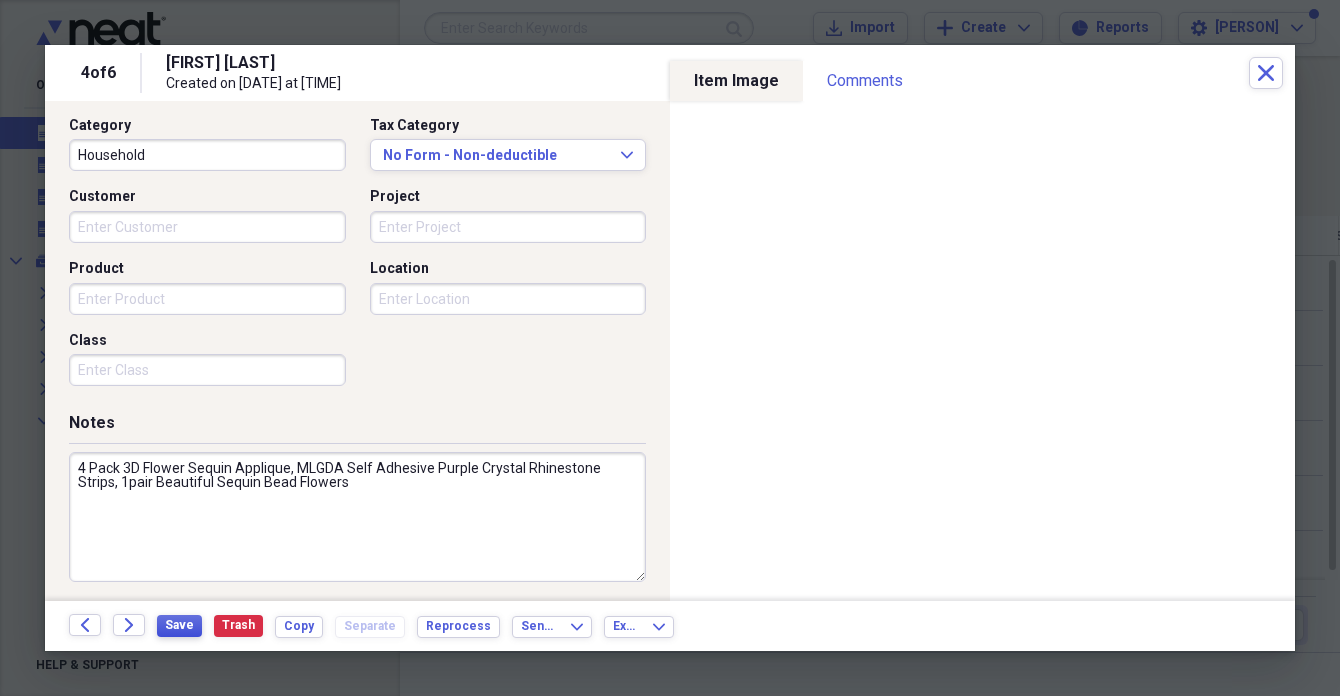 type on "4 Pack 3D Flower Sequin Applique, MLGDA Self Adhesive Purple Crystal Rhinestone Strips, 1pair Beautiful Sequin Bead Flowers" 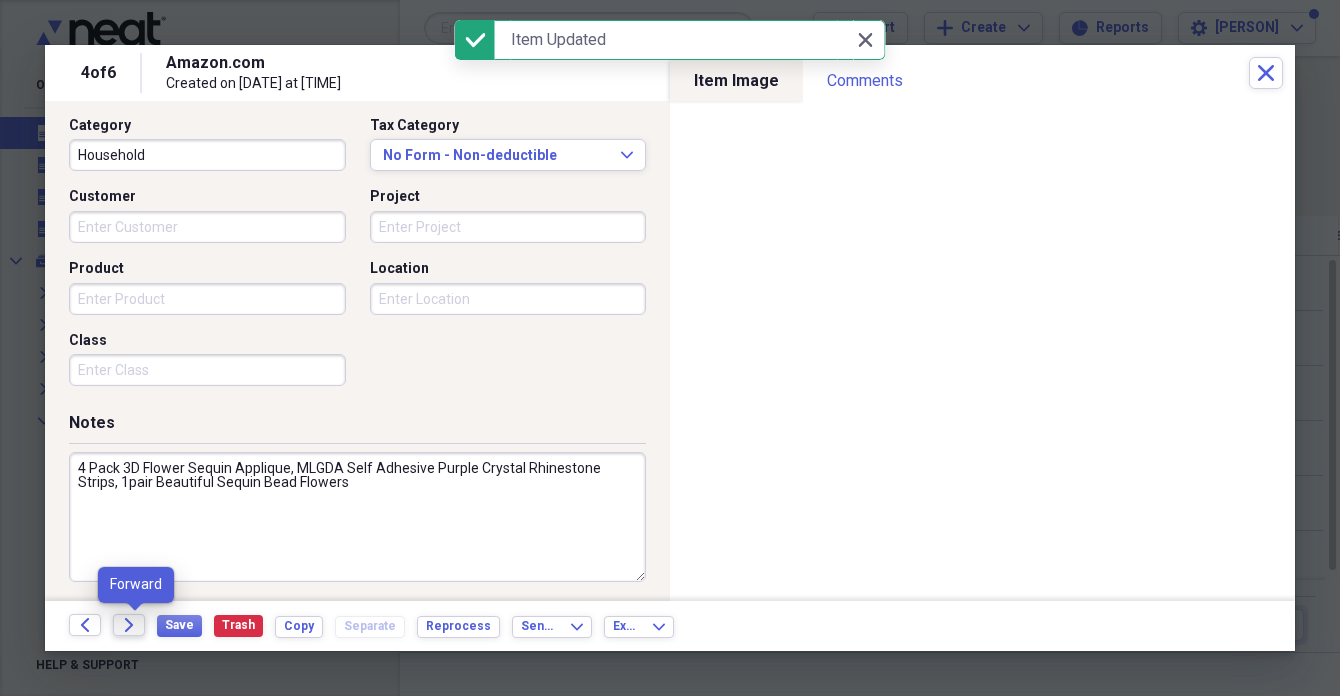 click on "Forward" 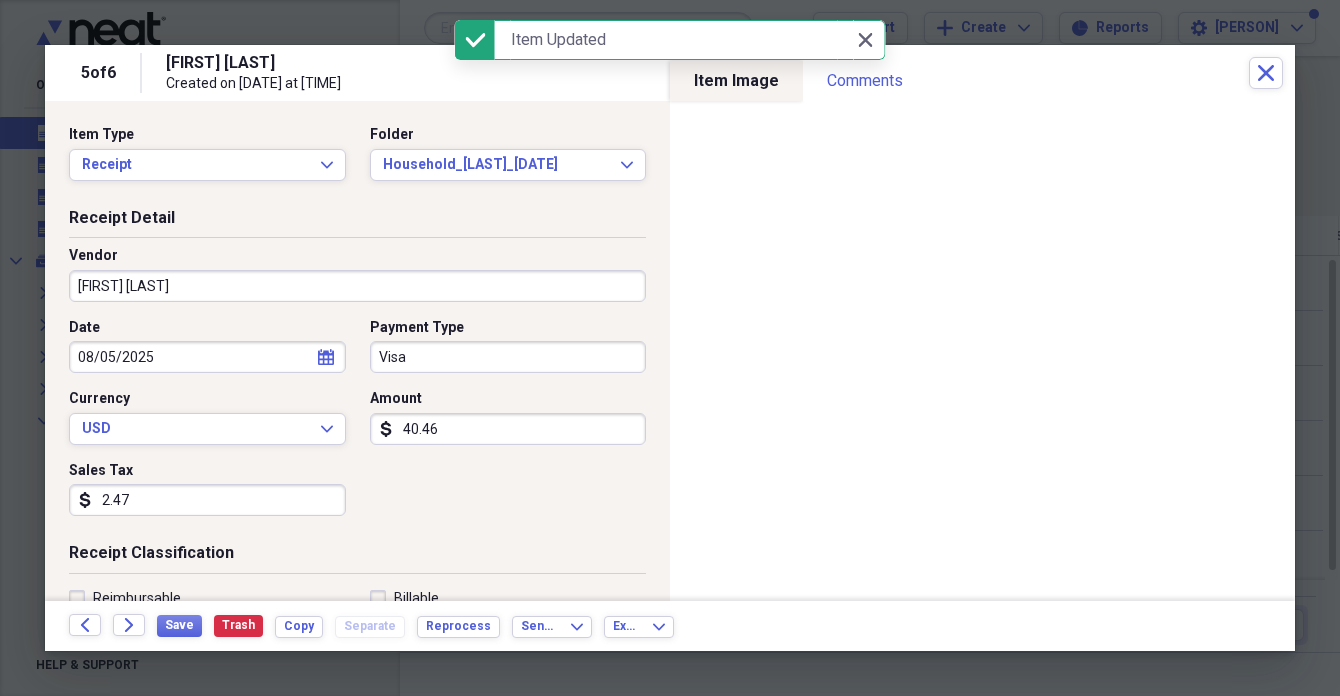 click on "[FIRST] [LAST]" at bounding box center (357, 286) 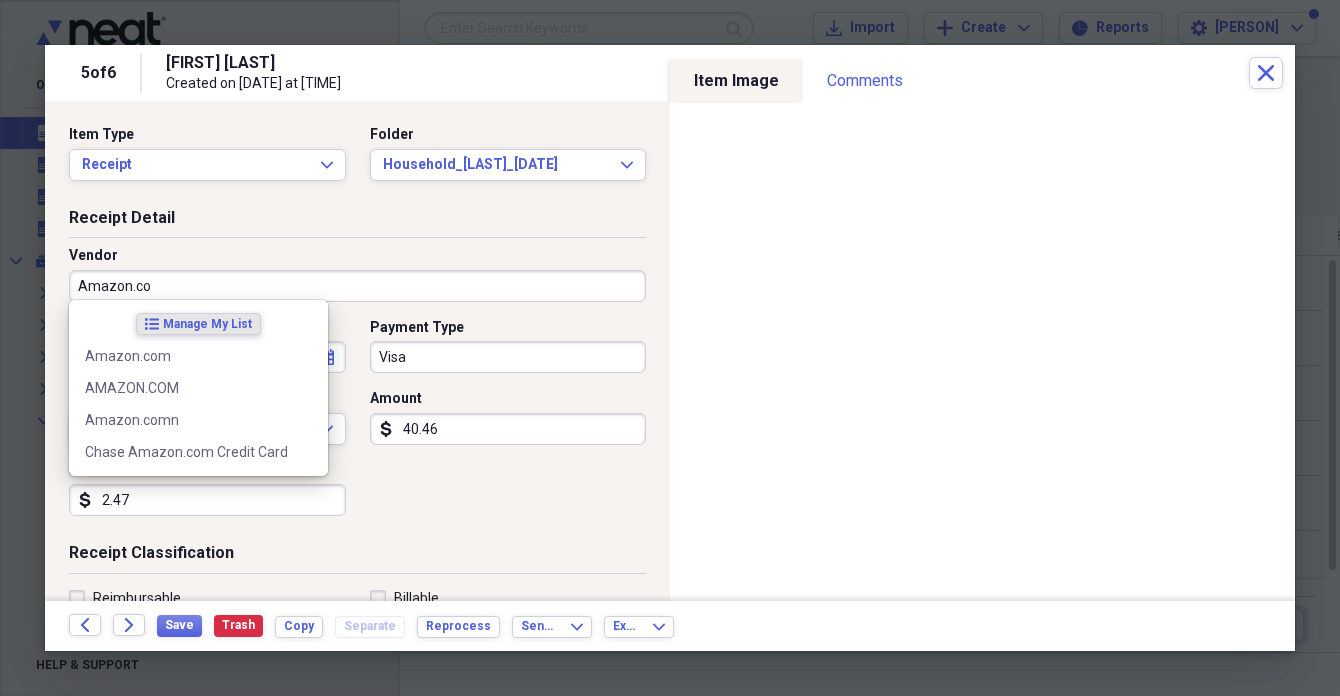 type on "Amazon.com" 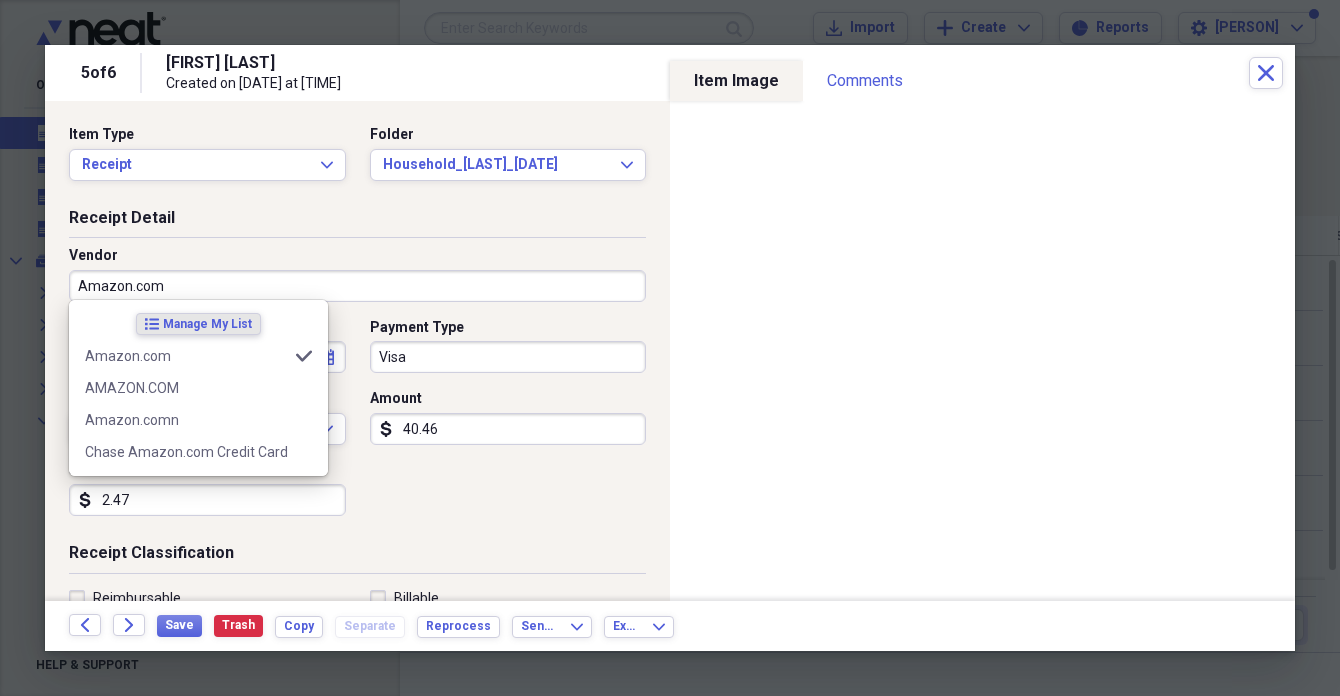 type on "Household" 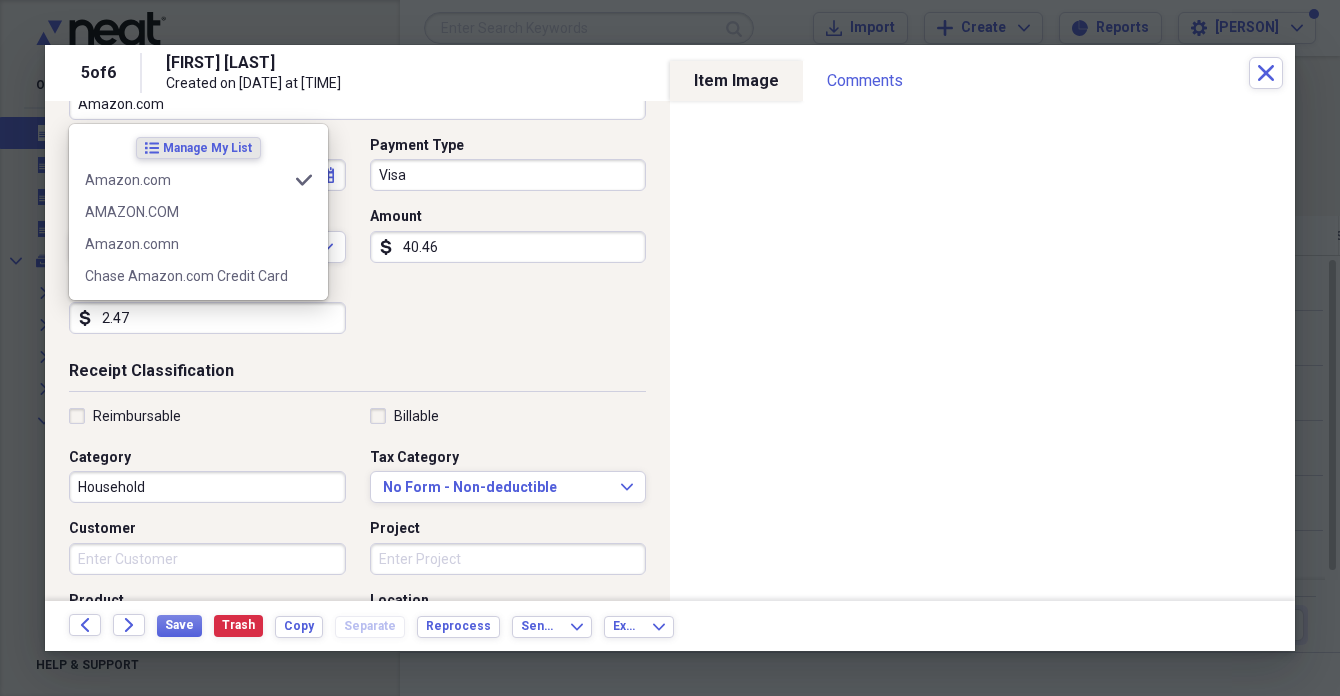 scroll, scrollTop: 185, scrollLeft: 0, axis: vertical 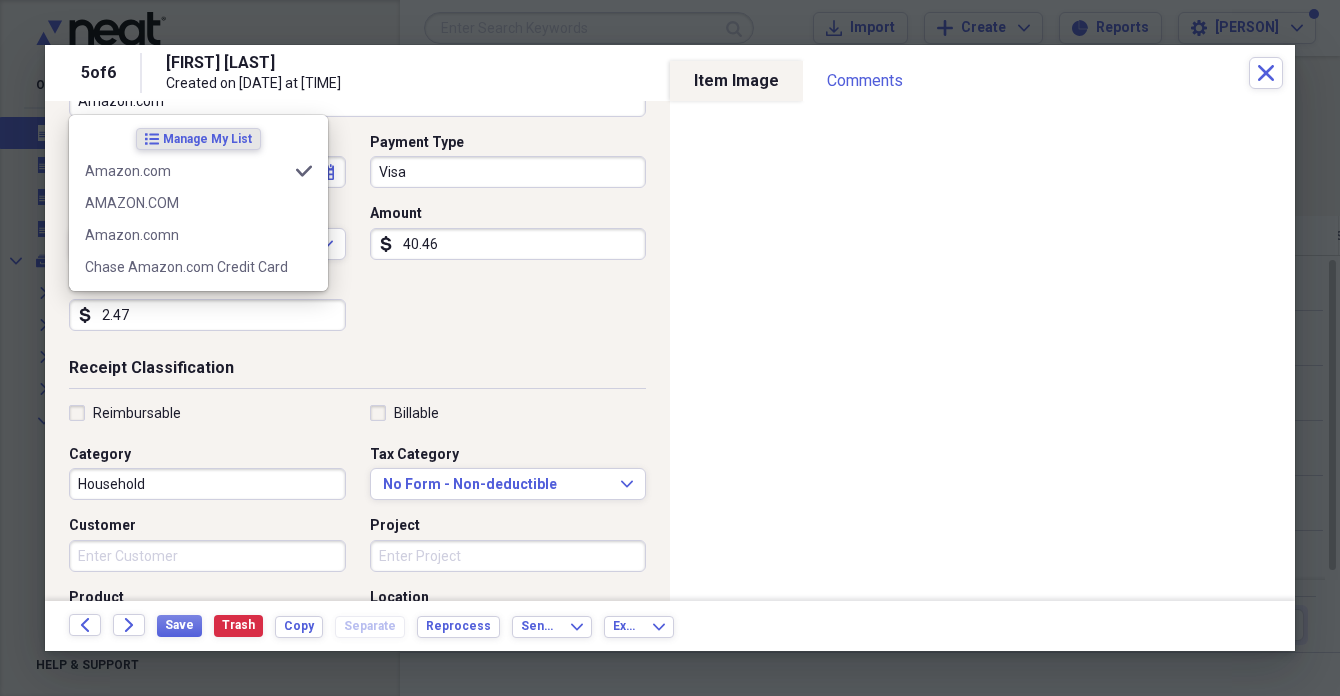 type on "Amazon.com" 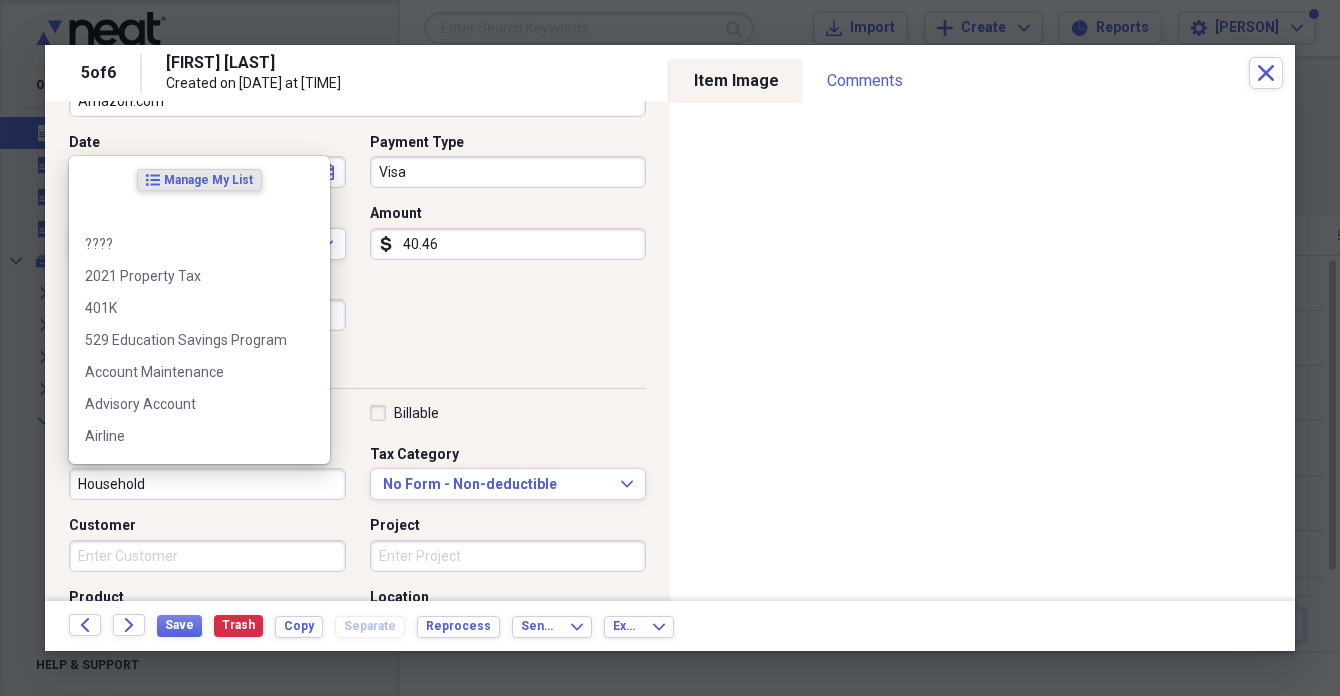 click on "Project" at bounding box center (508, 556) 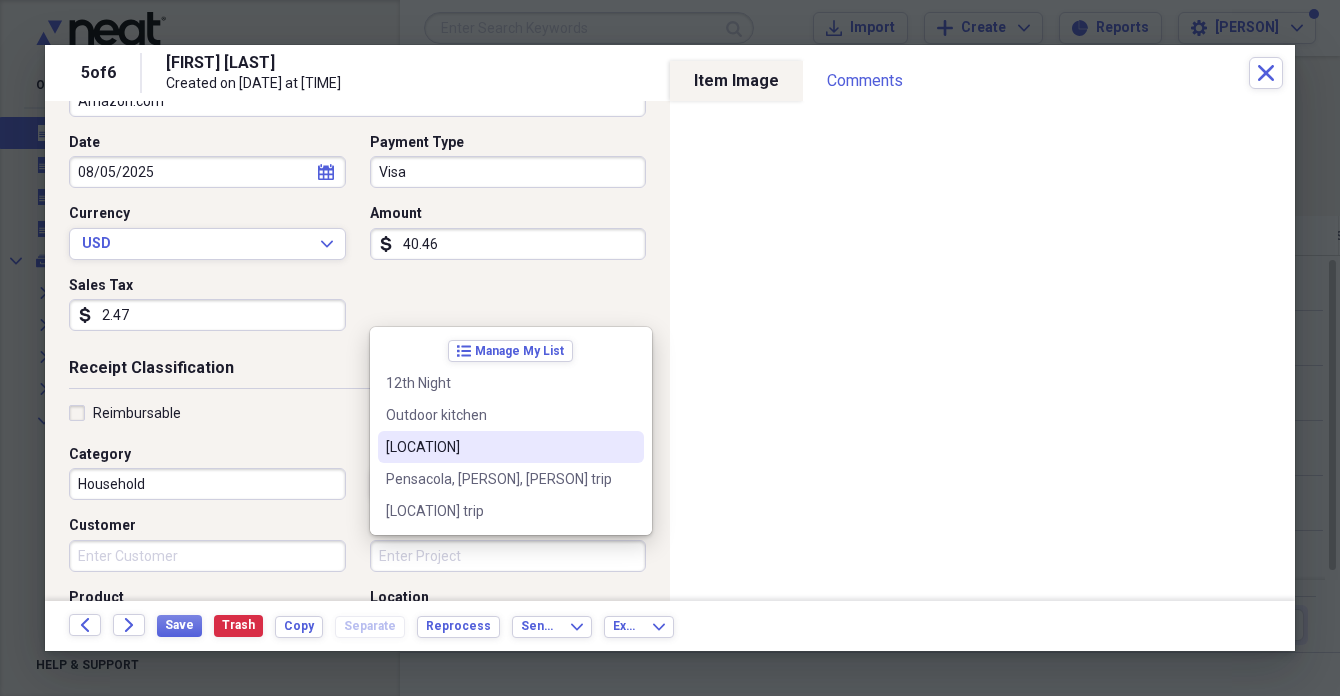 click on "[LOCATION]" at bounding box center [499, 447] 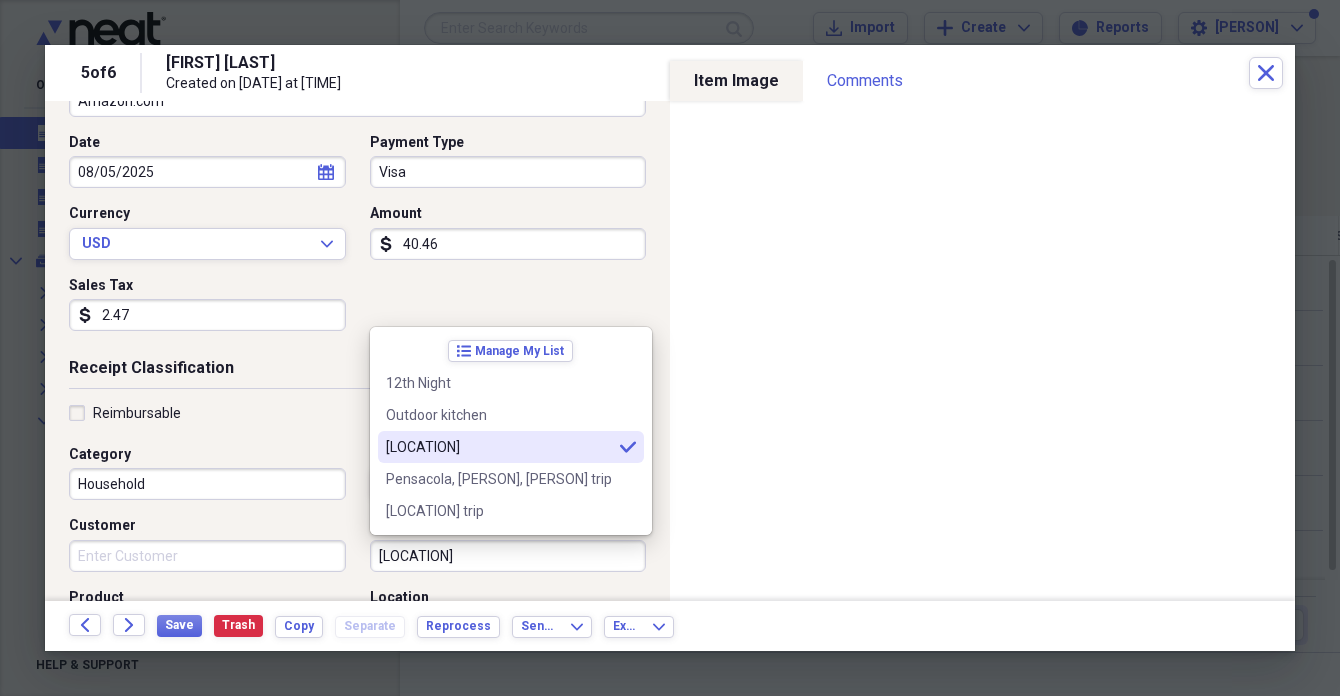 type on "[LOCATION]" 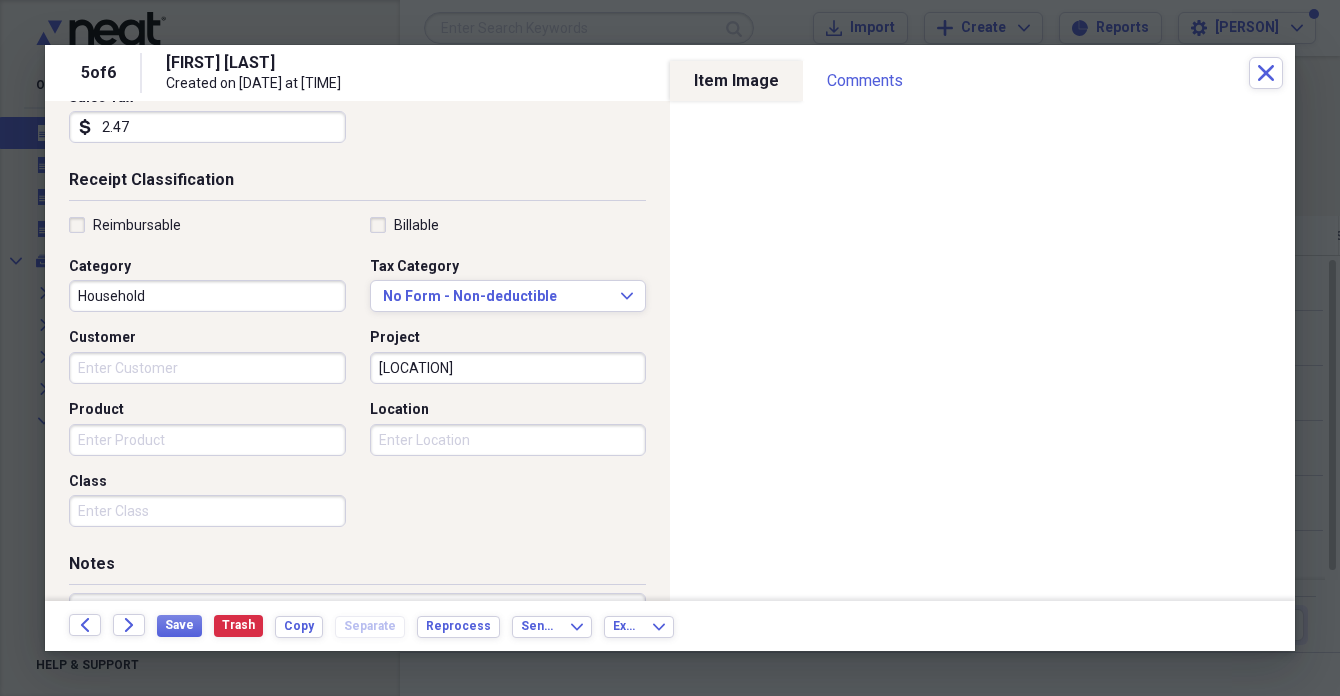 scroll, scrollTop: 392, scrollLeft: 0, axis: vertical 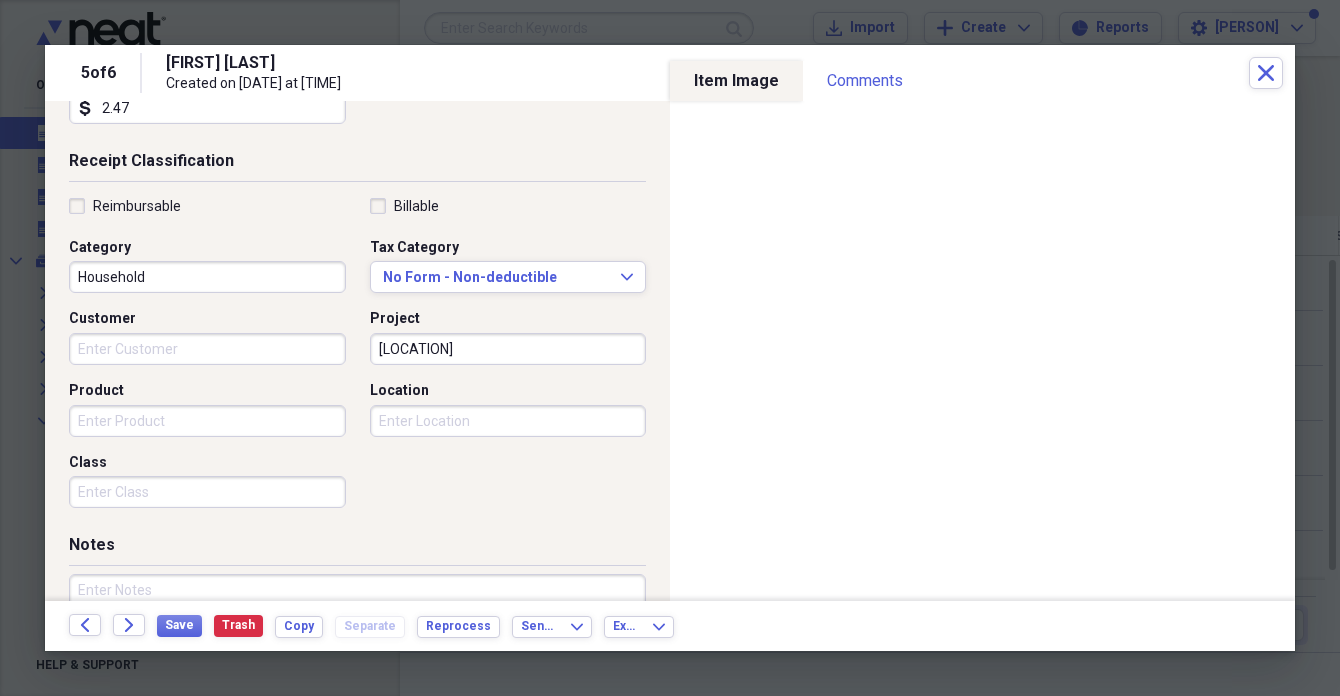 click at bounding box center (357, 639) 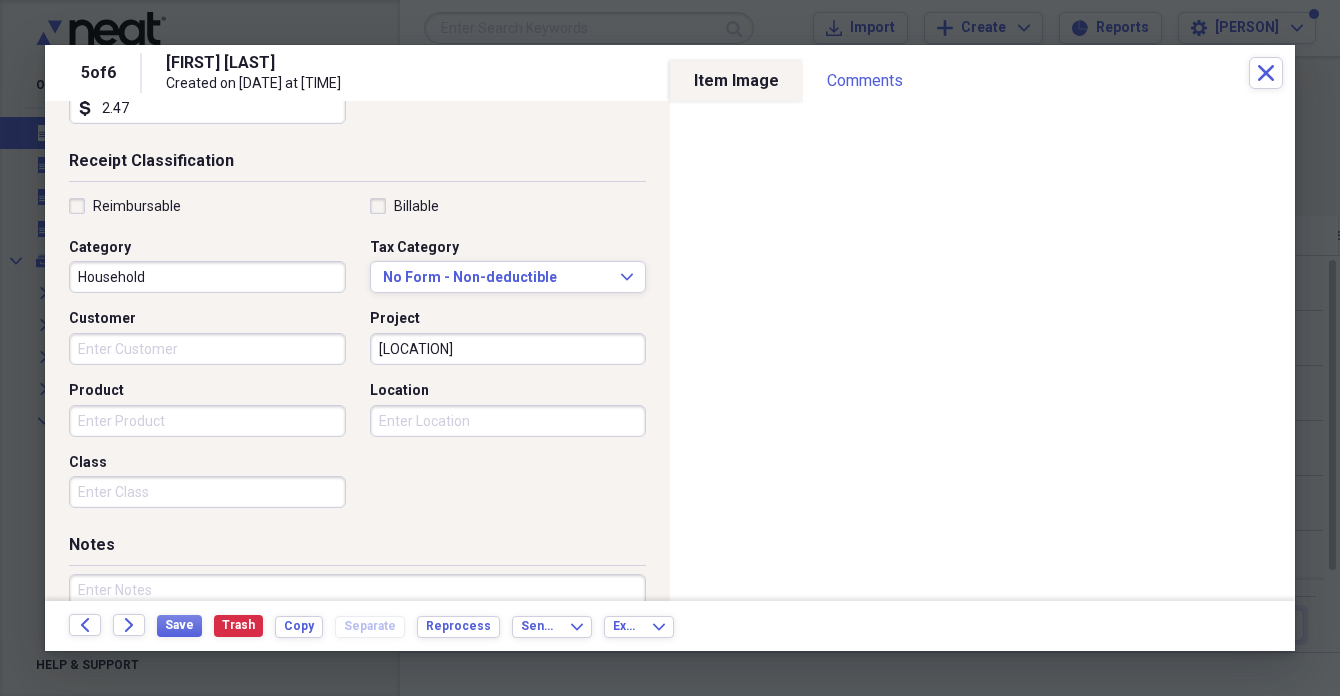 paste on "[PRODUCT] - [LOCATION]" 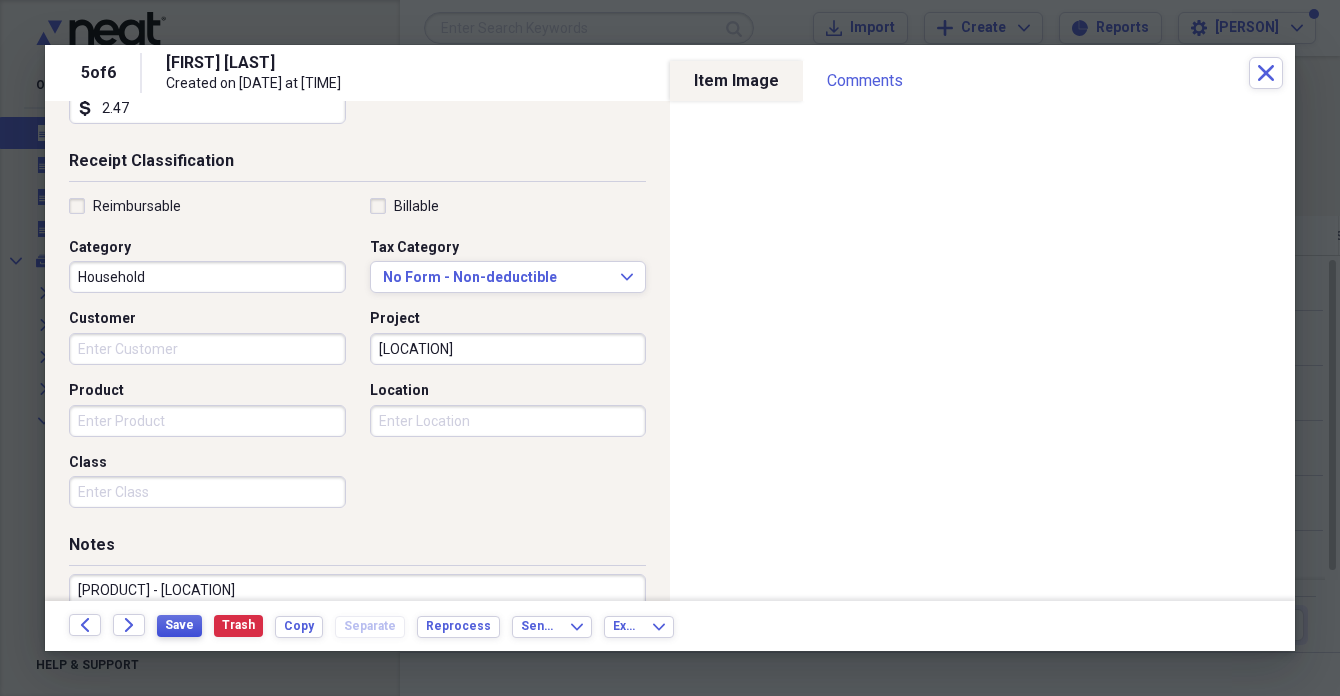 type on "[PRODUCT] - [LOCATION]" 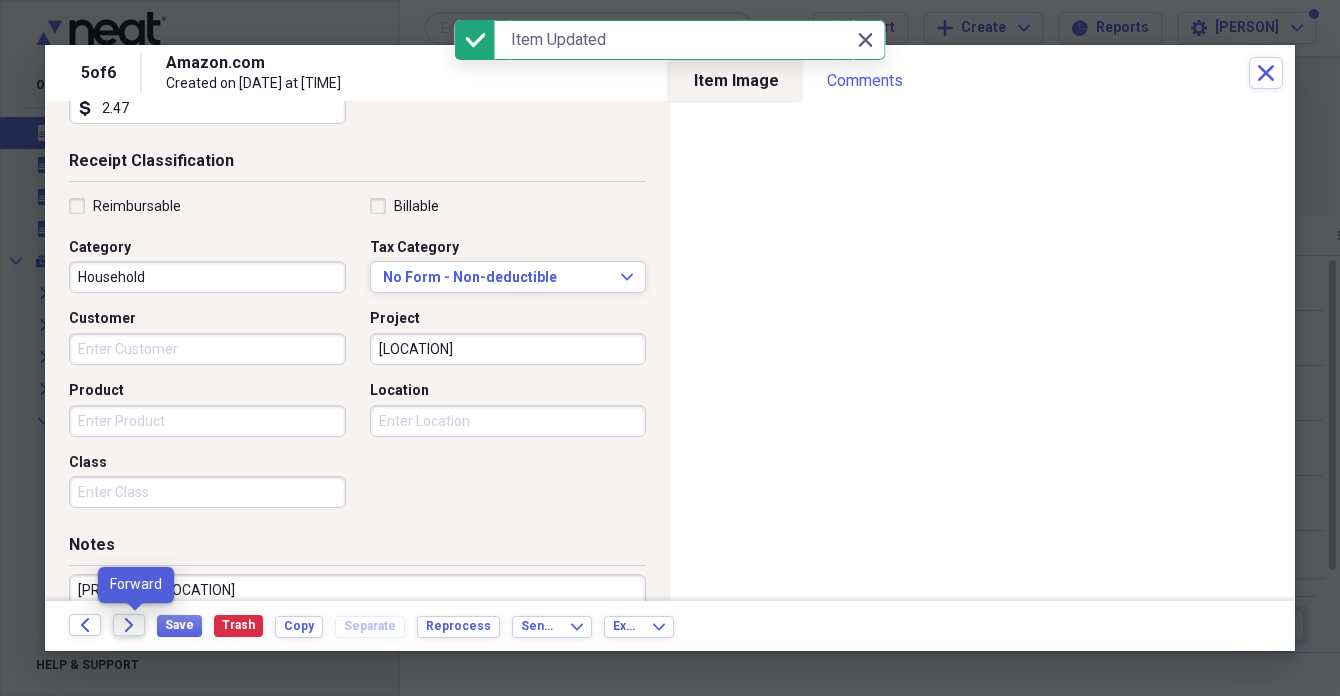 click on "Forward" 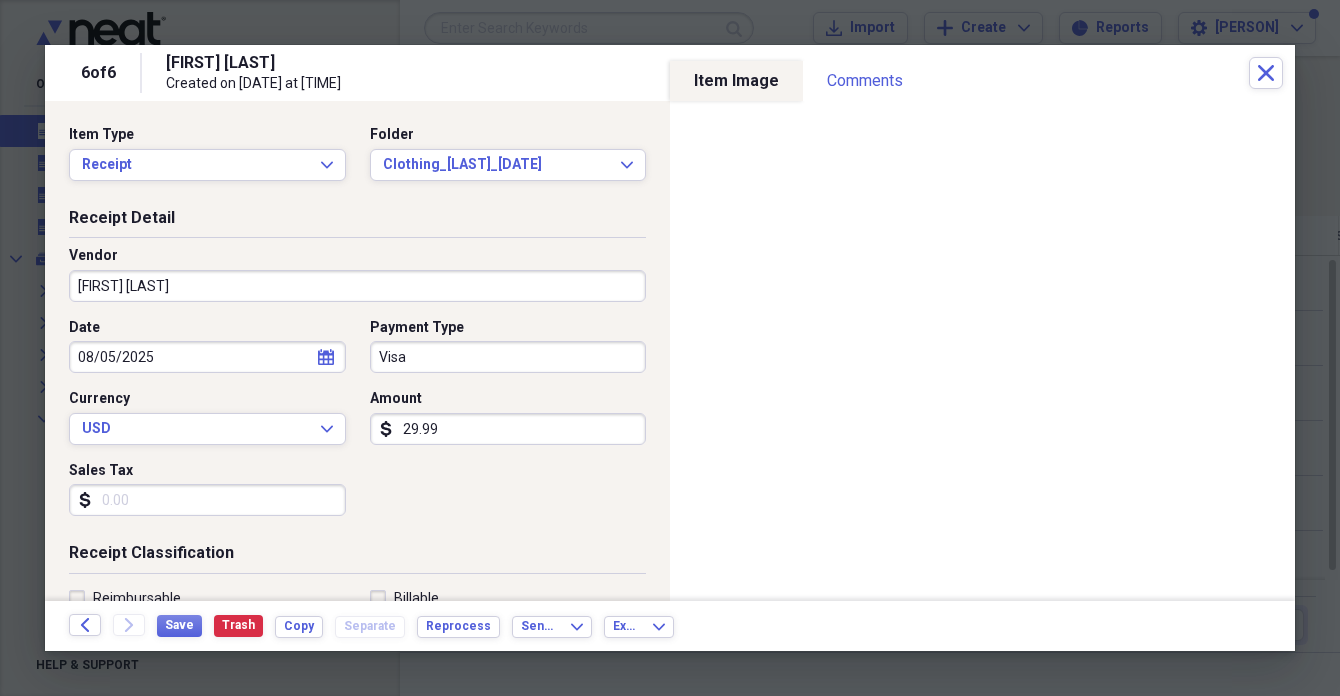 click on "[FIRST] [LAST]" at bounding box center (357, 286) 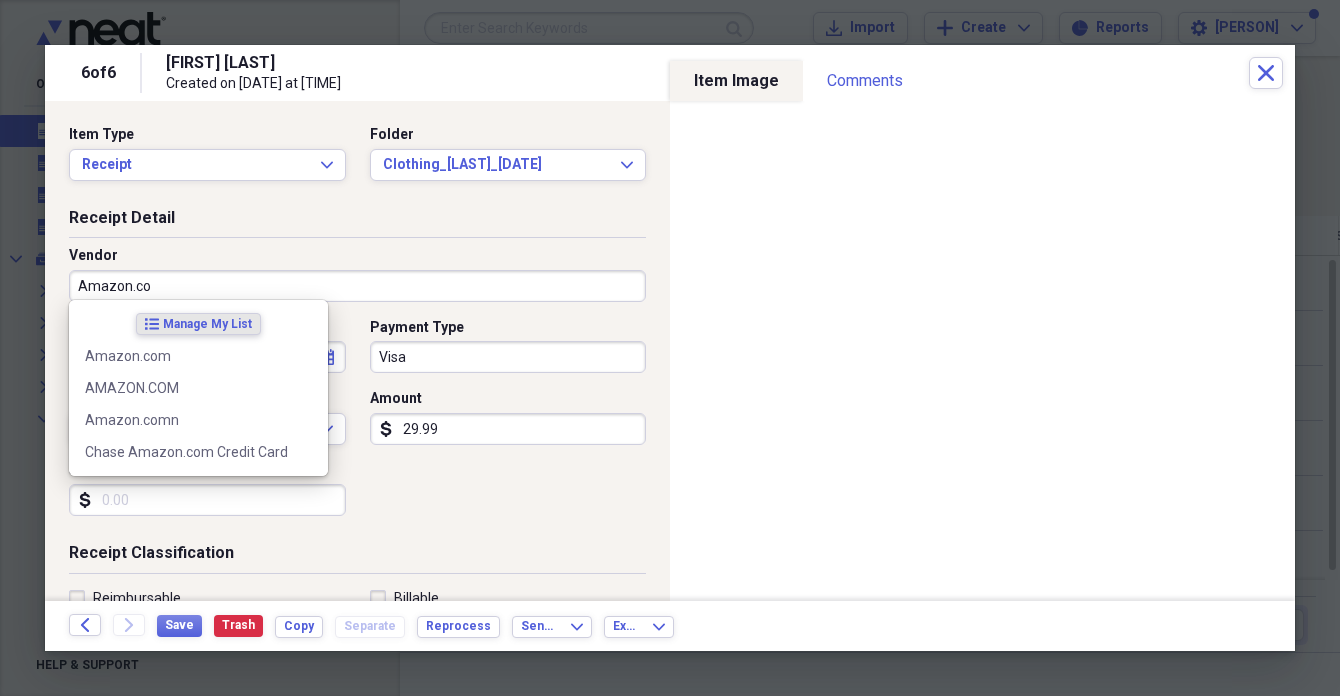 type on "Amazon.com" 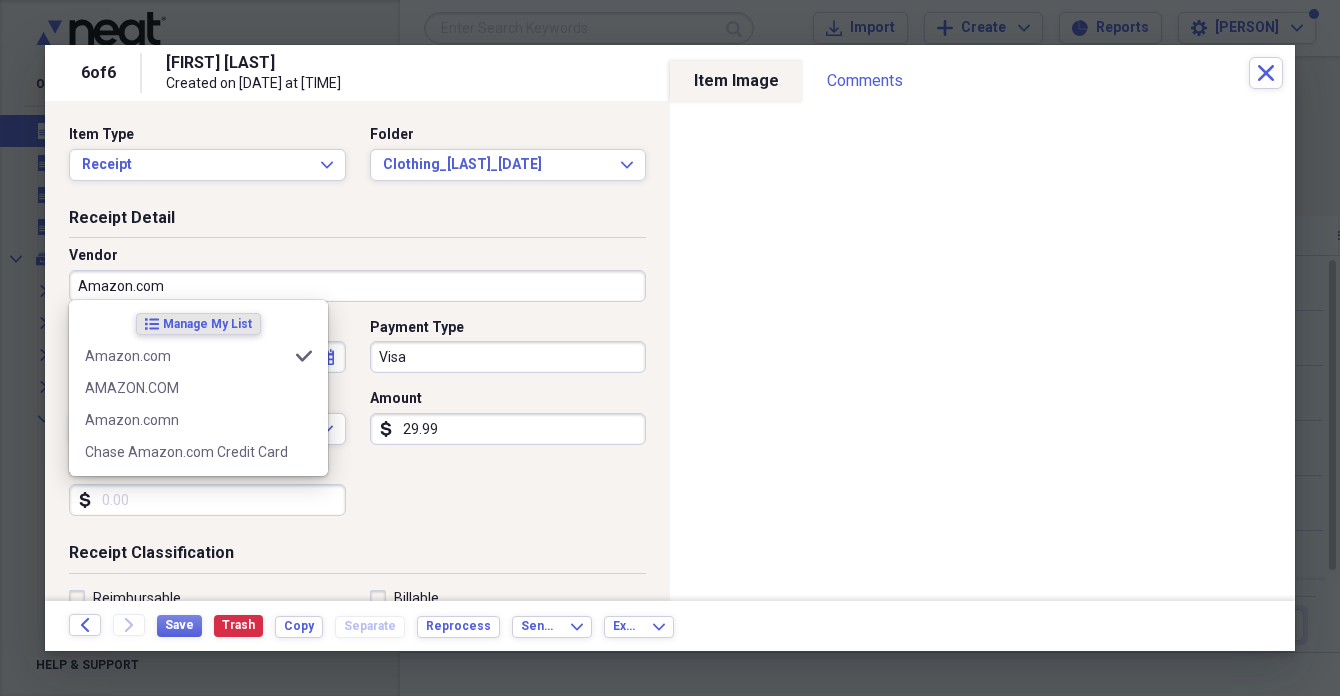 type on "Household" 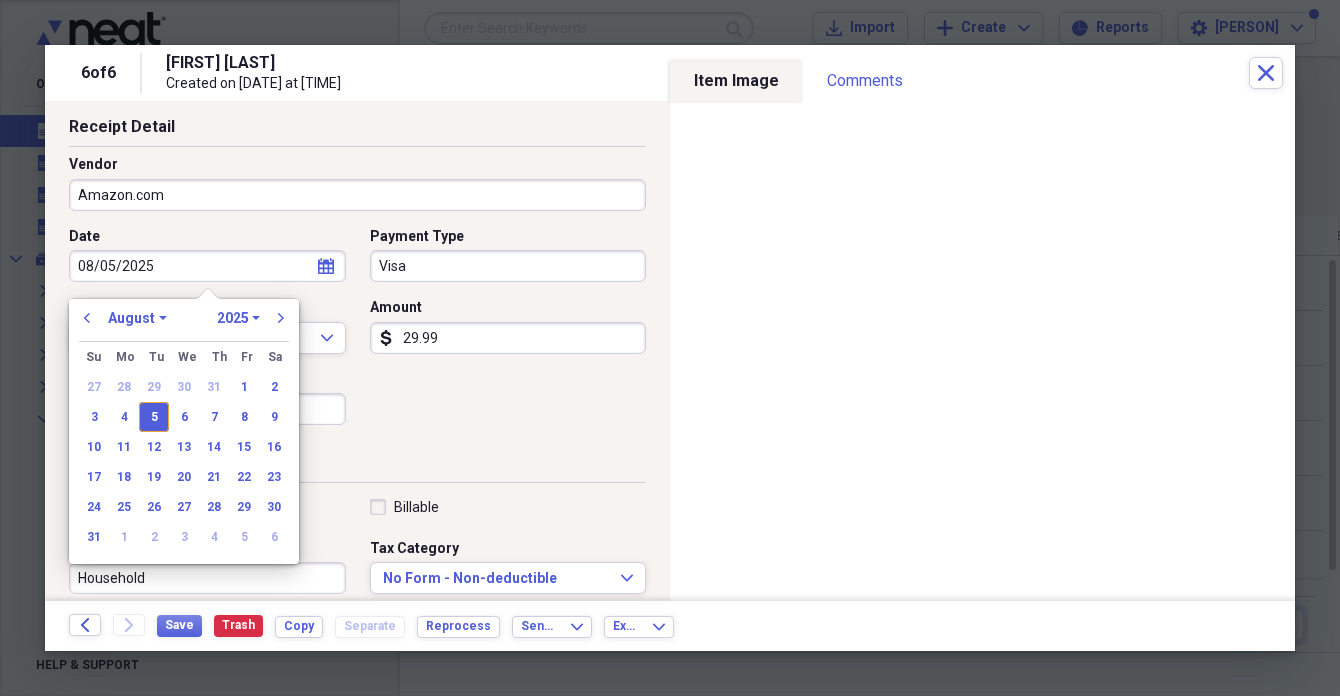 click on "Receipt Detail Vendor Amazon.com Date [DATE] calendar Calendar Payment Type Visa Currency USD Expand Amount dollar-sign 29.99 Sales Tax dollar-sign" at bounding box center [357, 284] 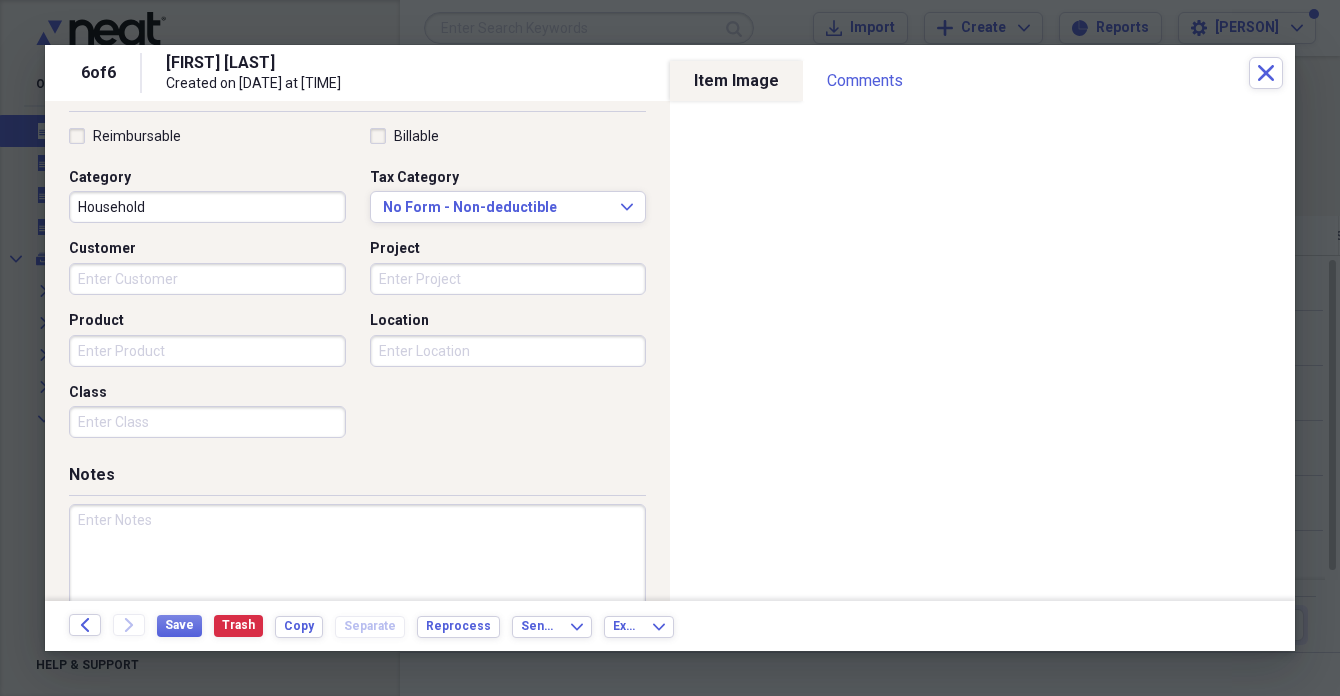 scroll, scrollTop: 479, scrollLeft: 0, axis: vertical 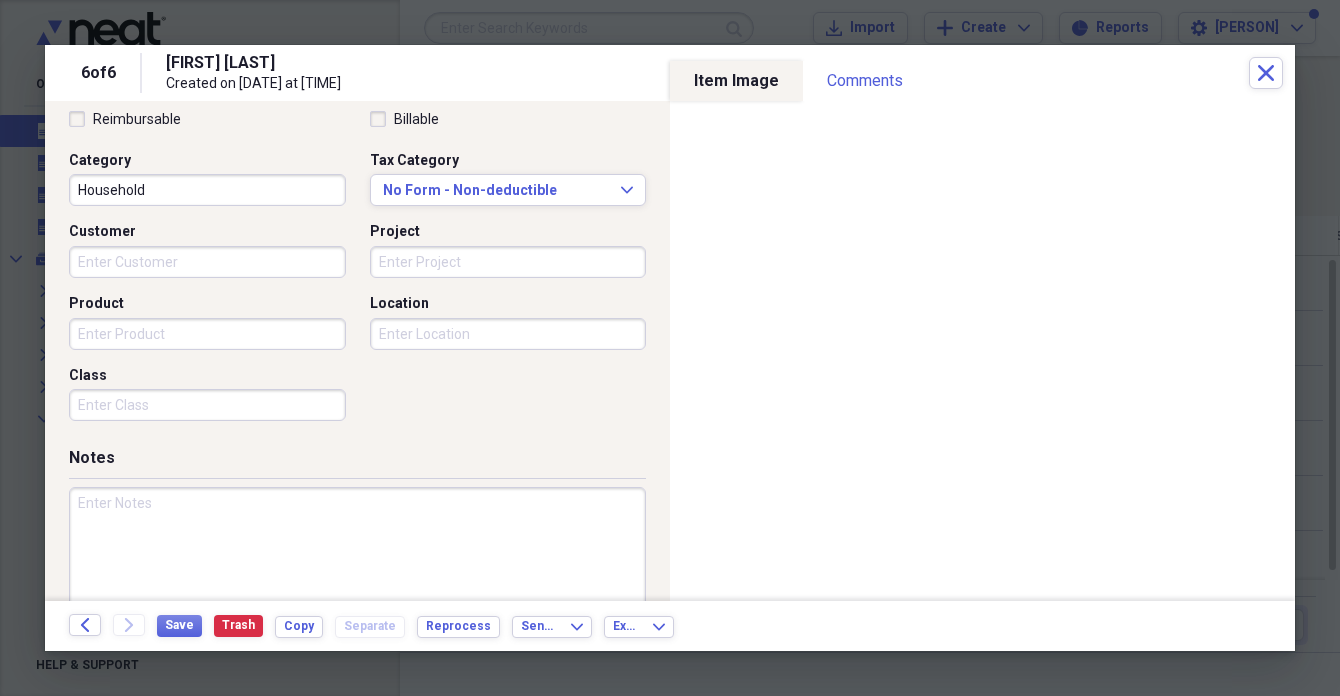 click at bounding box center (357, 552) 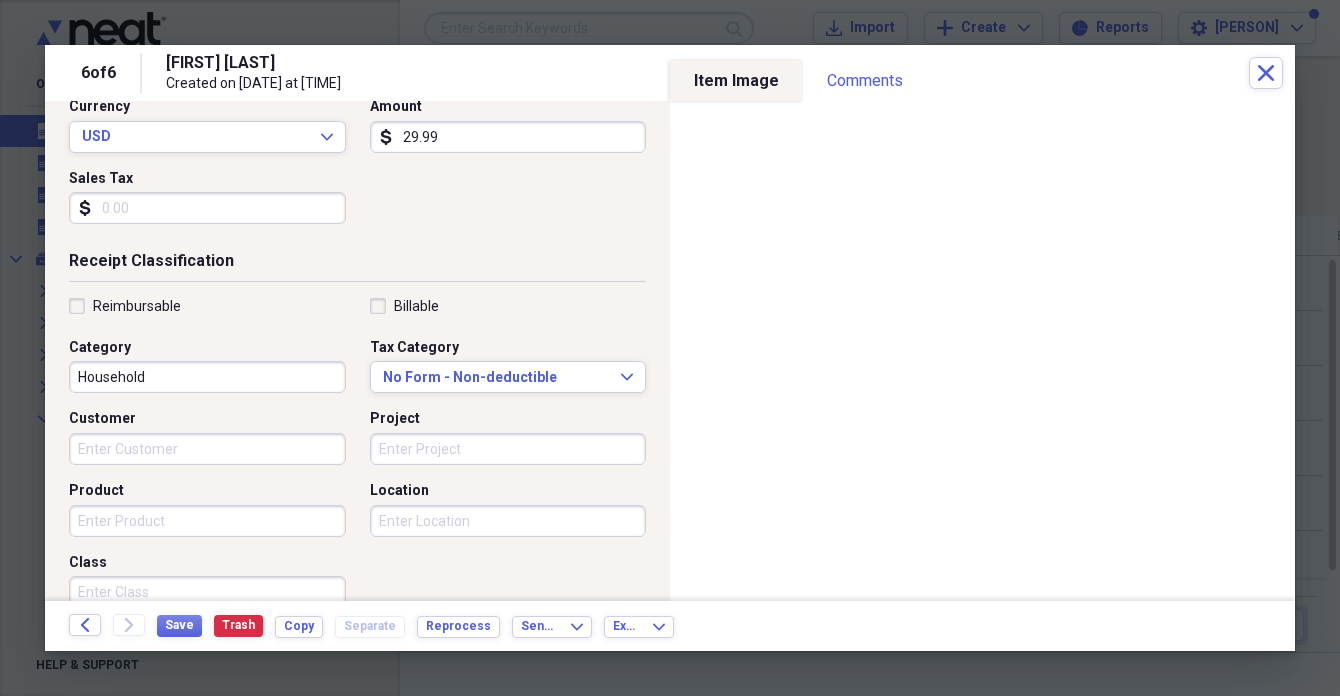 scroll, scrollTop: 287, scrollLeft: 0, axis: vertical 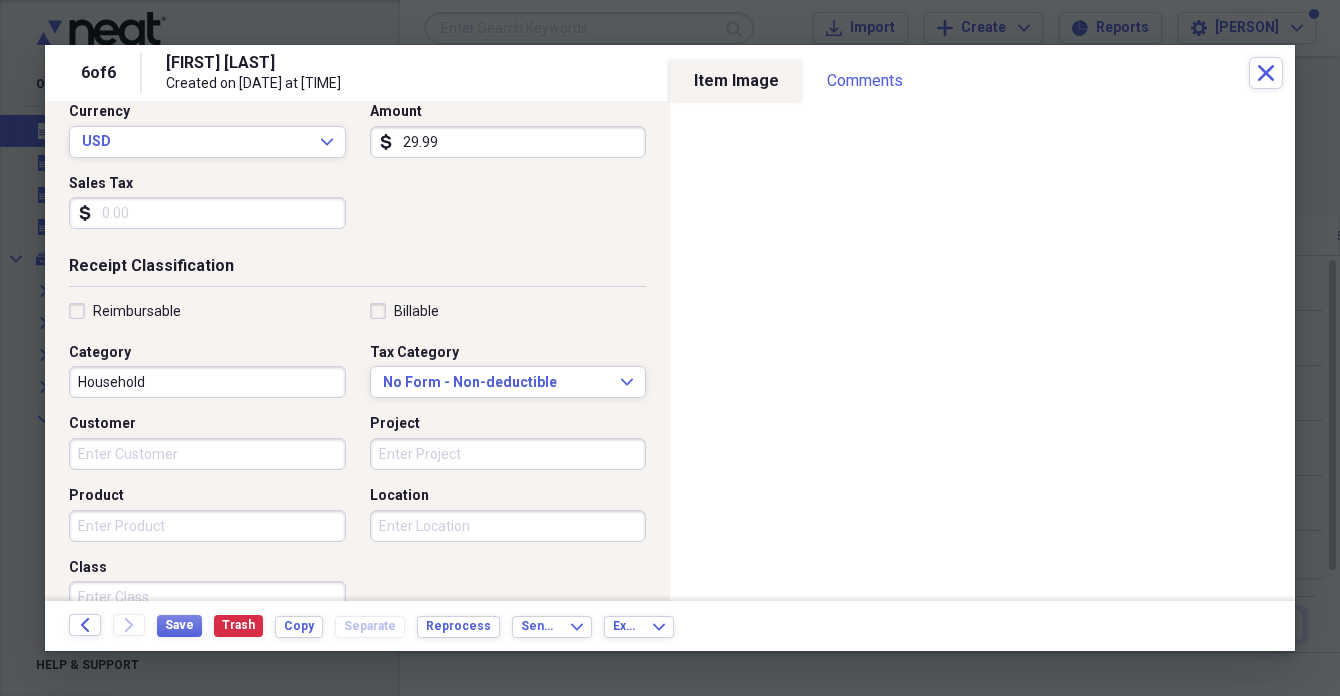 click on "Household" at bounding box center [207, 382] 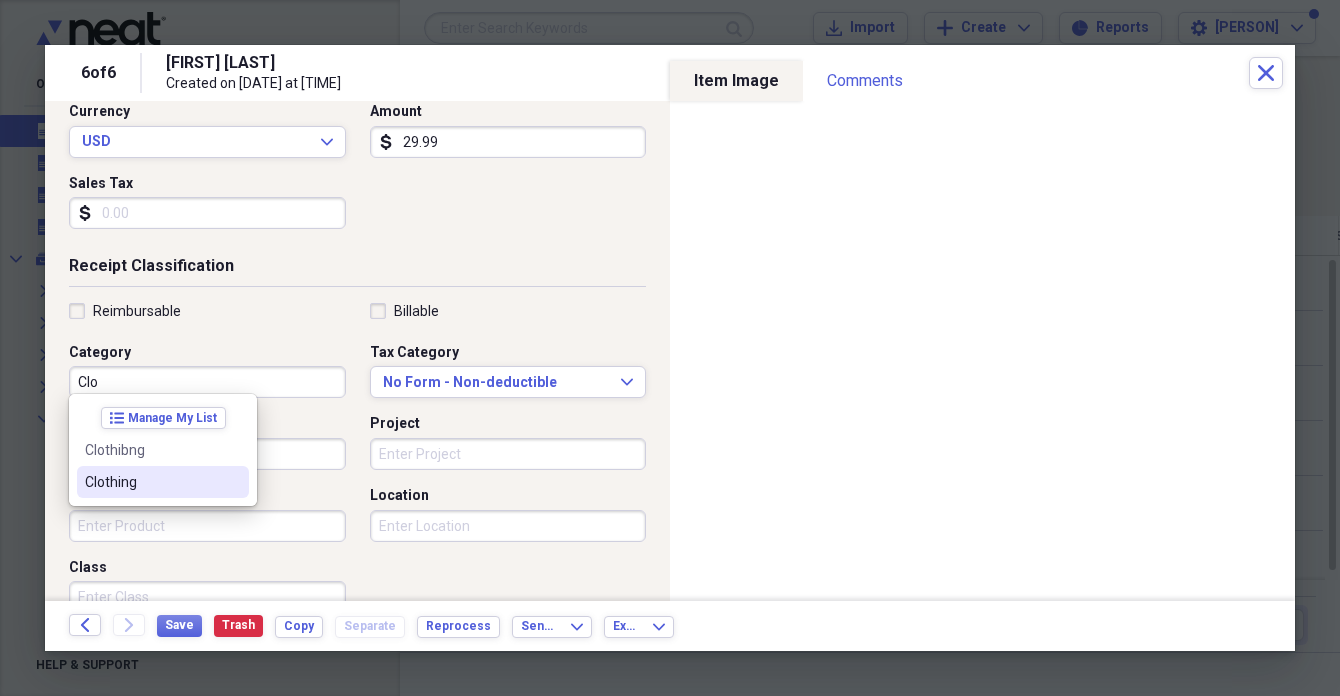 click on "Clothing" at bounding box center (151, 482) 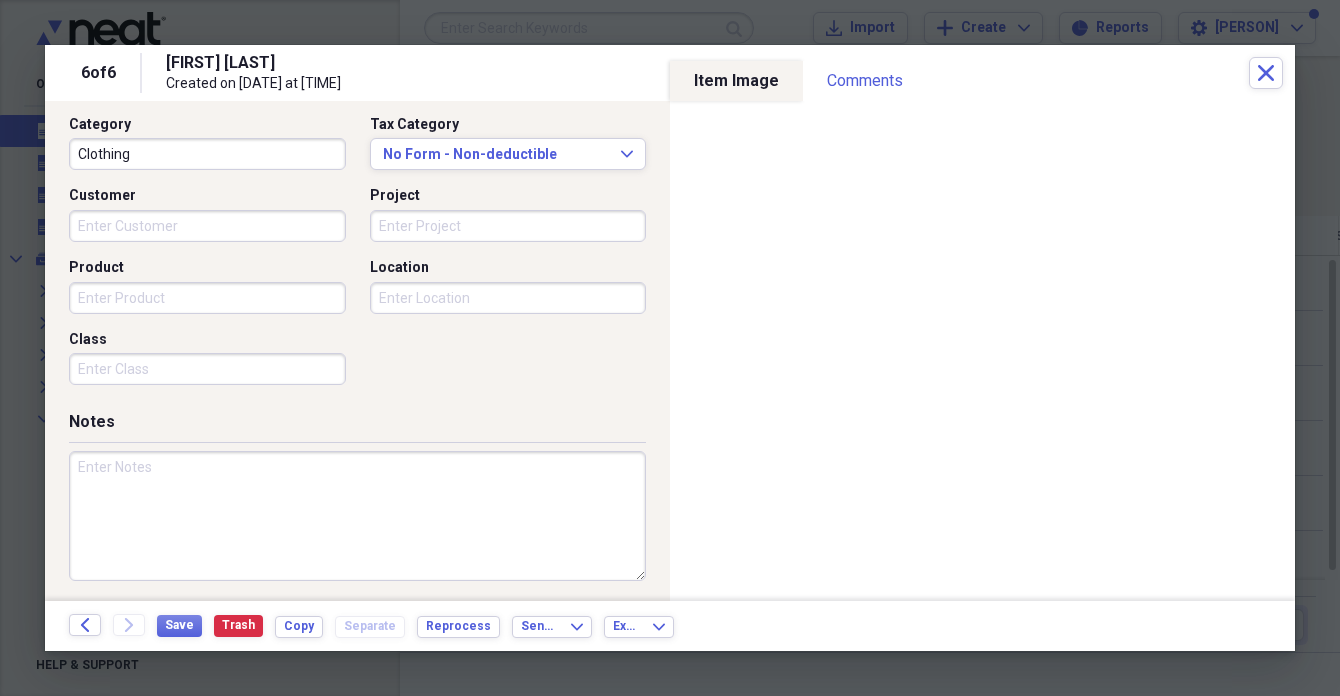 scroll, scrollTop: 514, scrollLeft: 0, axis: vertical 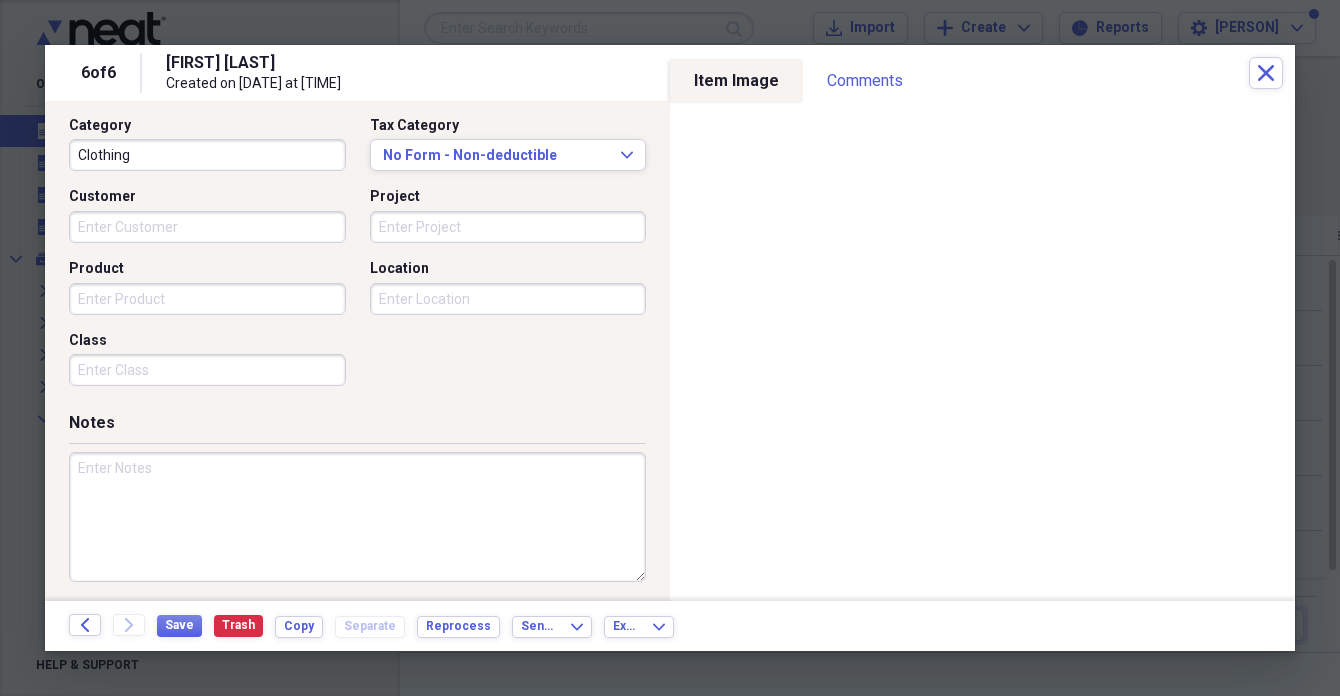 click at bounding box center (357, 517) 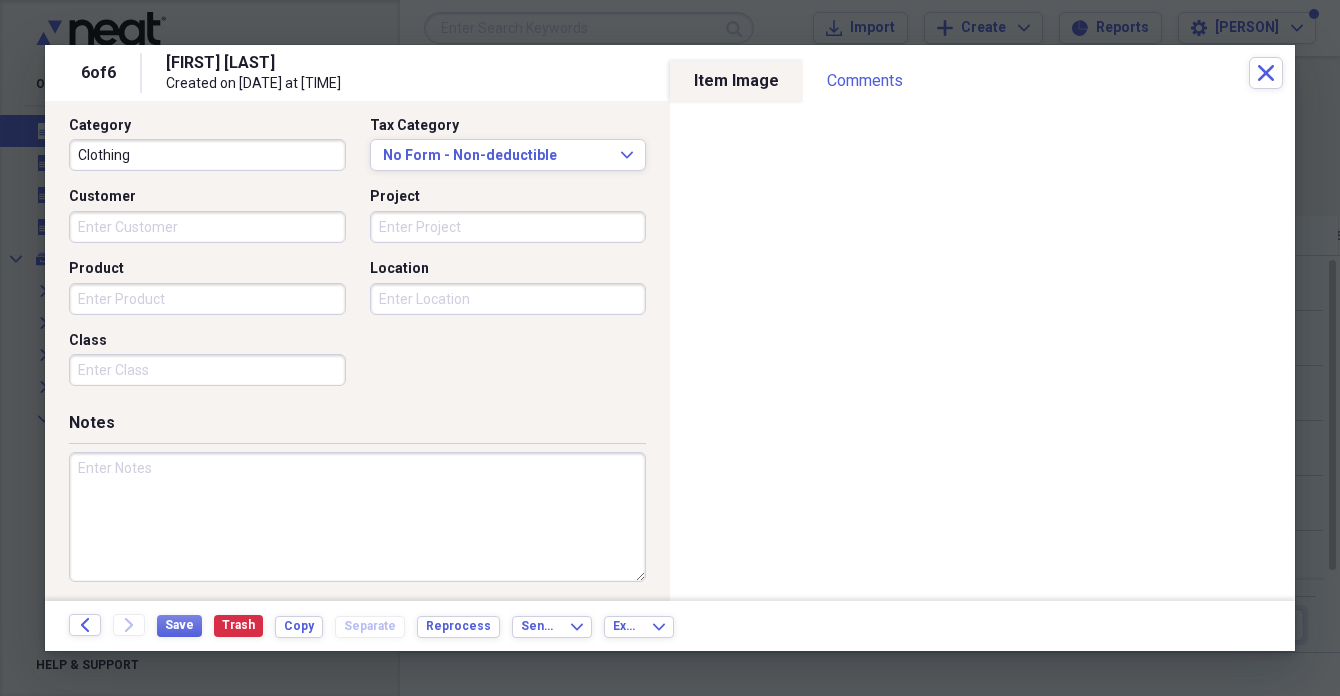 paste on "[BRAND] Womens Fashion Shiny Sequin Long Sleeve Cropped Suit Jacket" 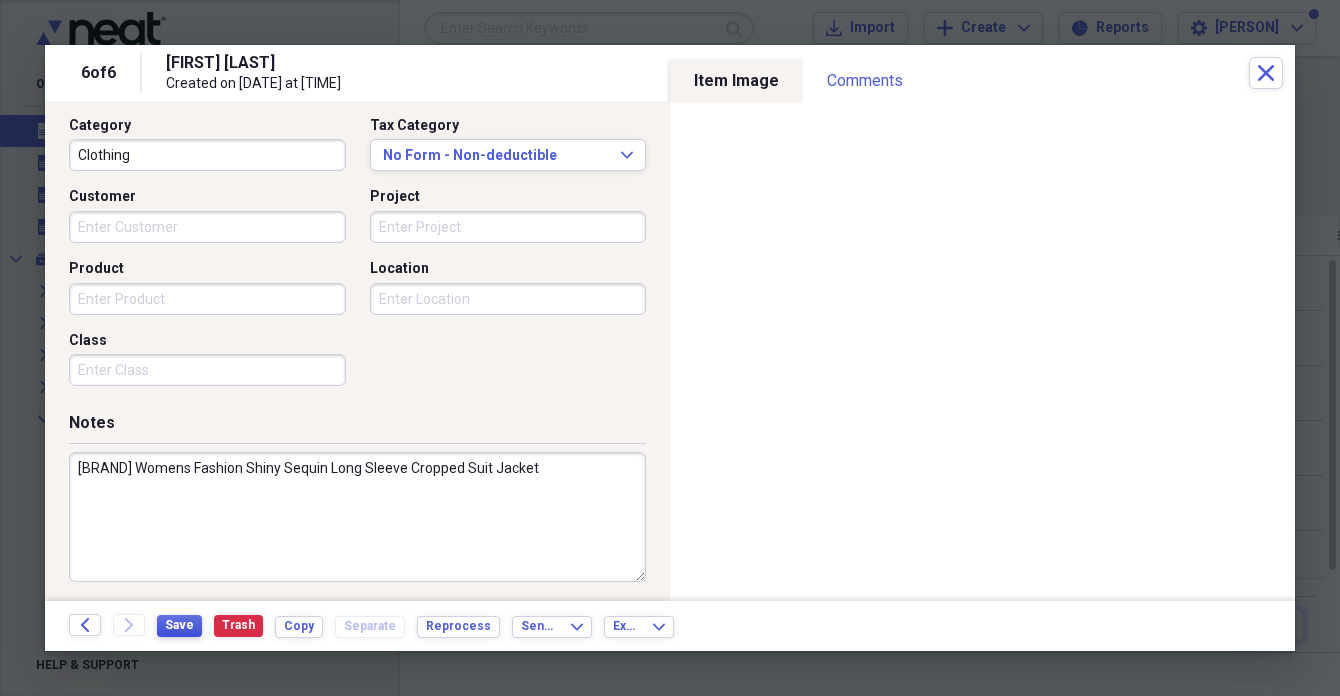 type on "[BRAND] Womens Fashion Shiny Sequin Long Sleeve Cropped Suit Jacket" 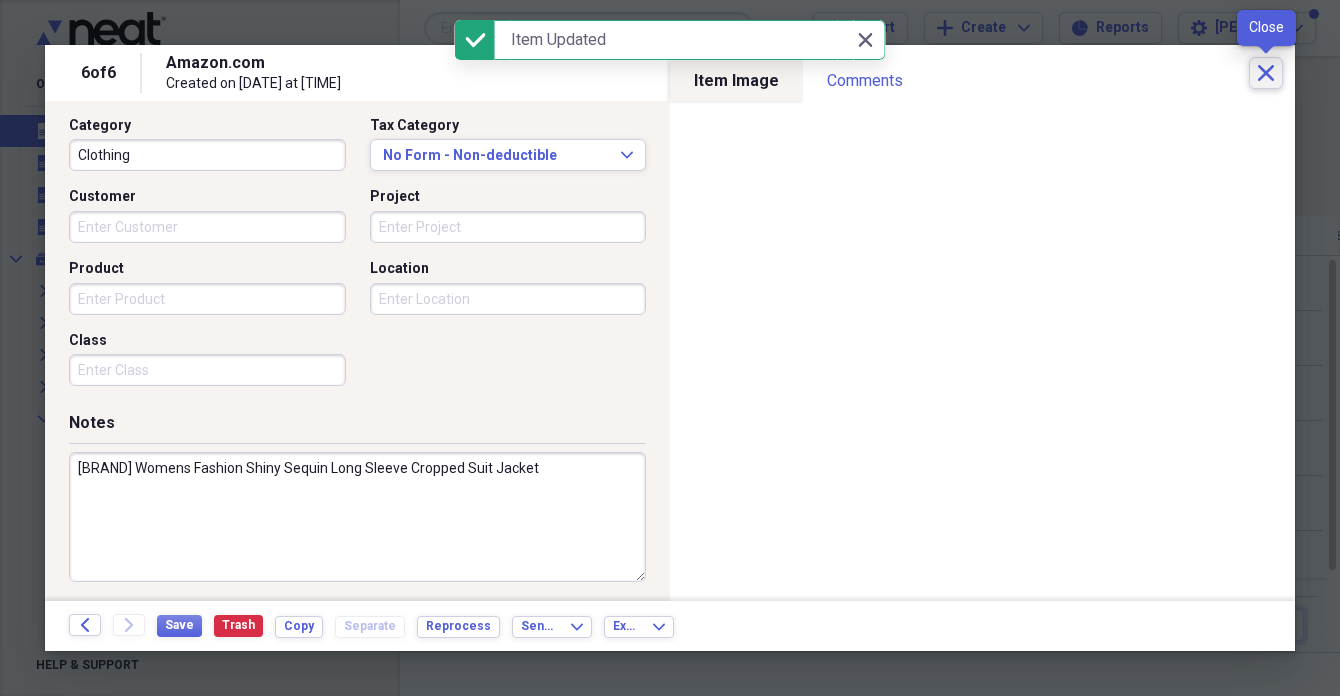 click on "Close" 